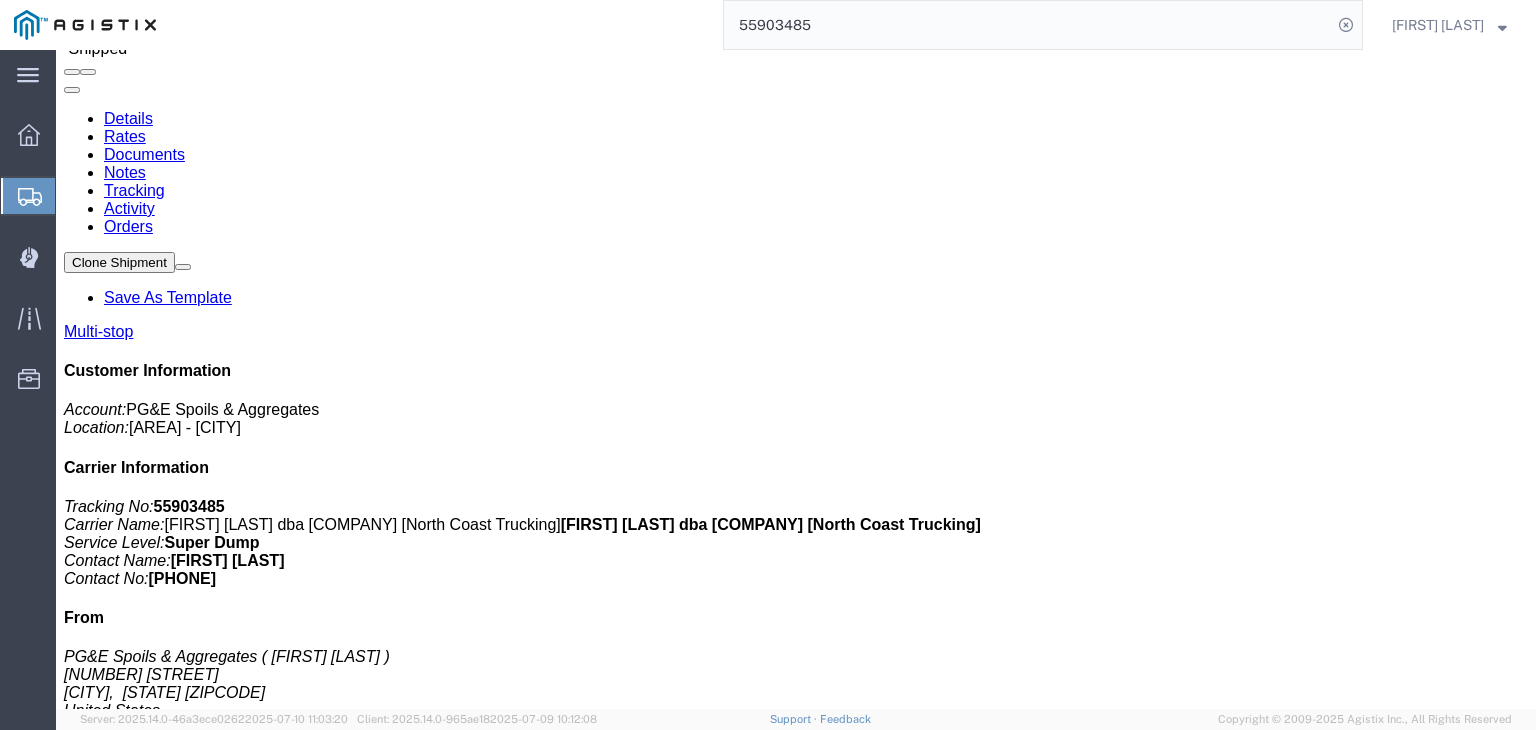 scroll, scrollTop: 8, scrollLeft: 0, axis: vertical 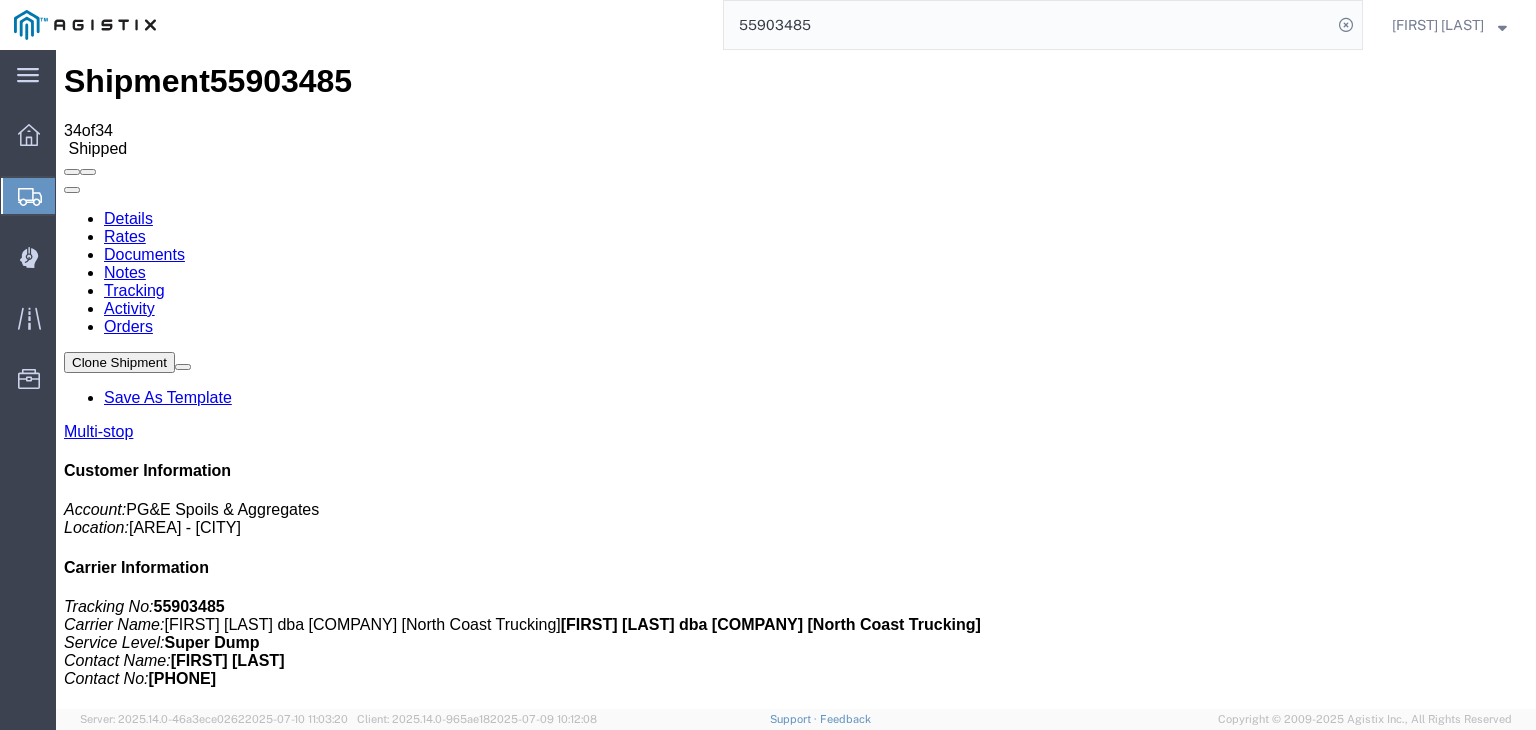 click on "Add New Tracking" at bounding box center [229, 1187] 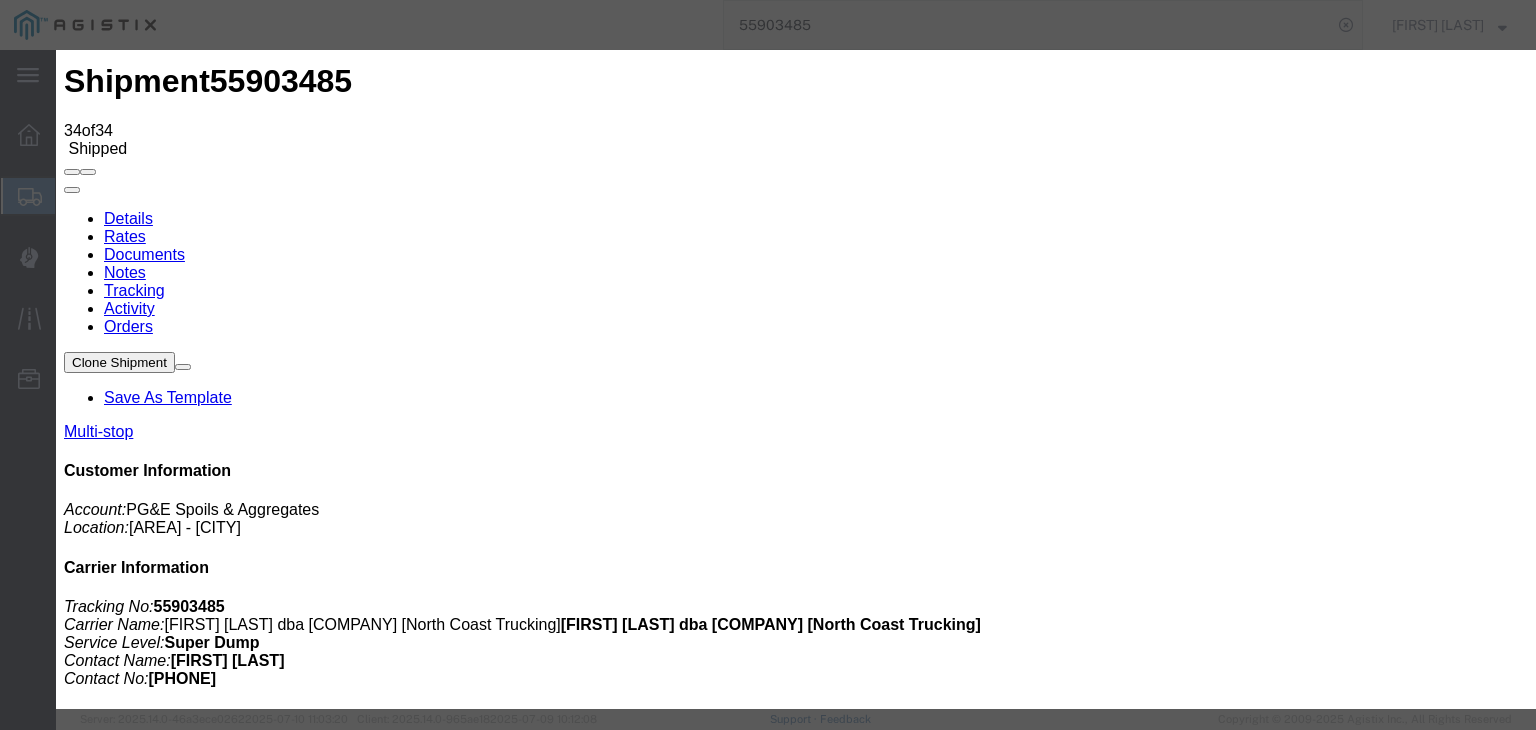type on "07/14/2025" 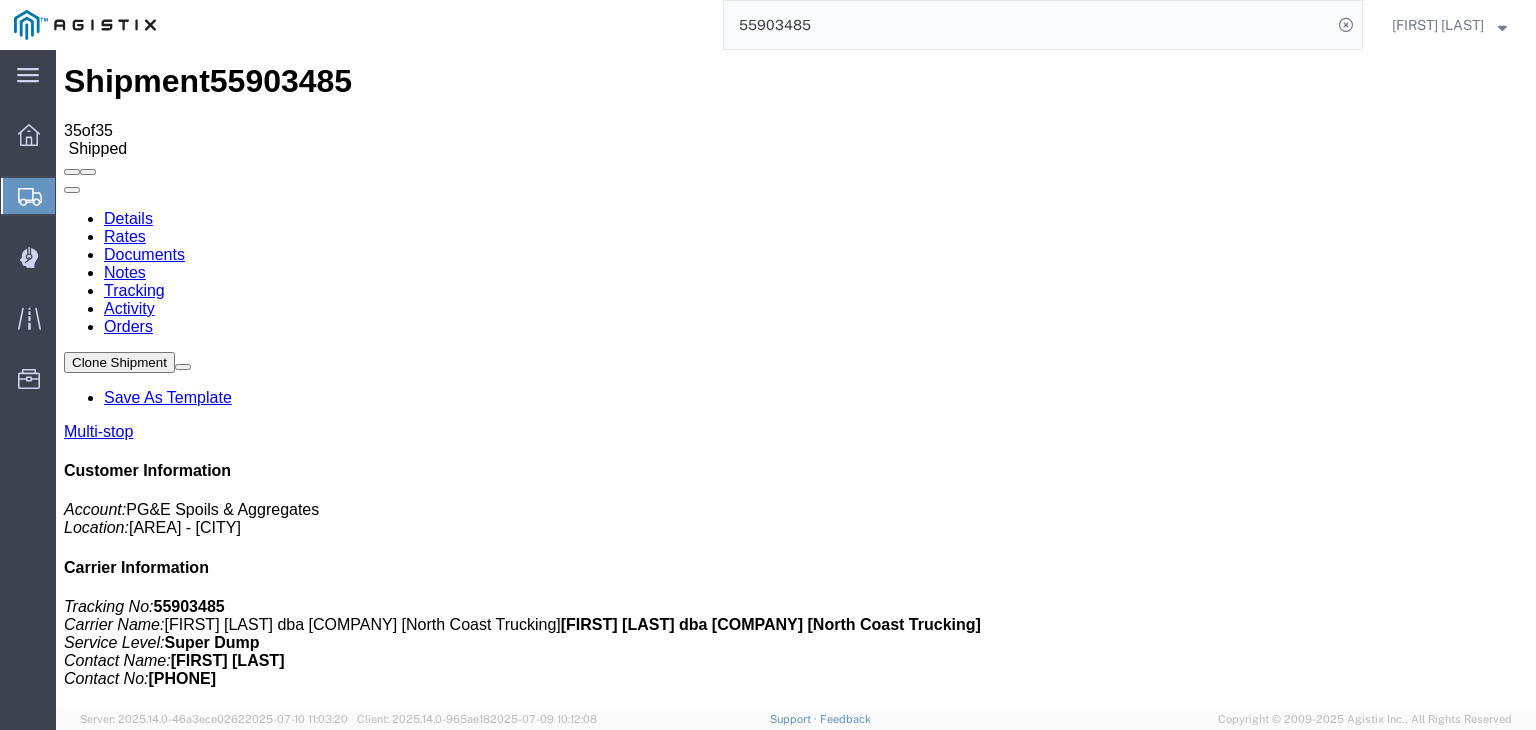 click on "Add New Tracking" at bounding box center [229, 1187] 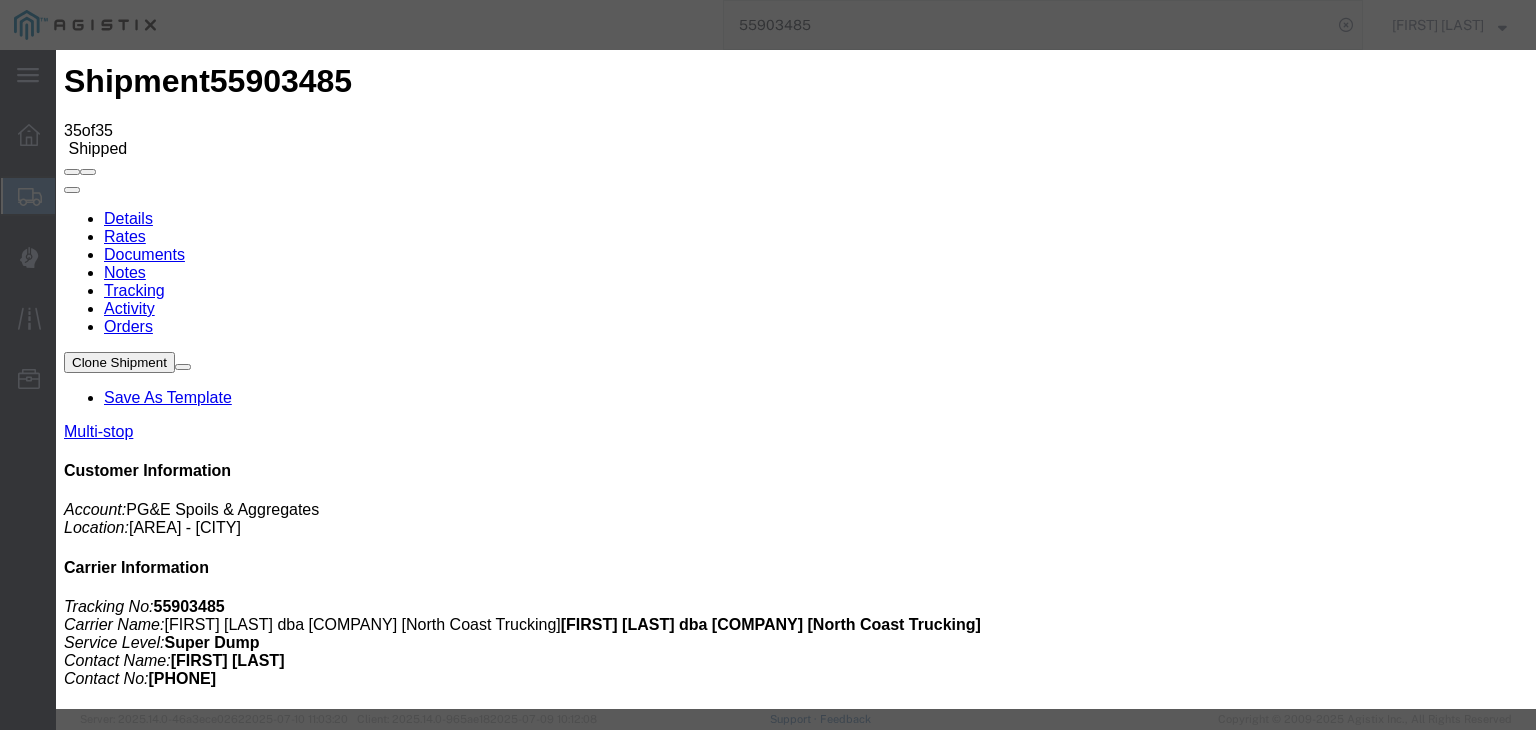 type on "07/14/2025" 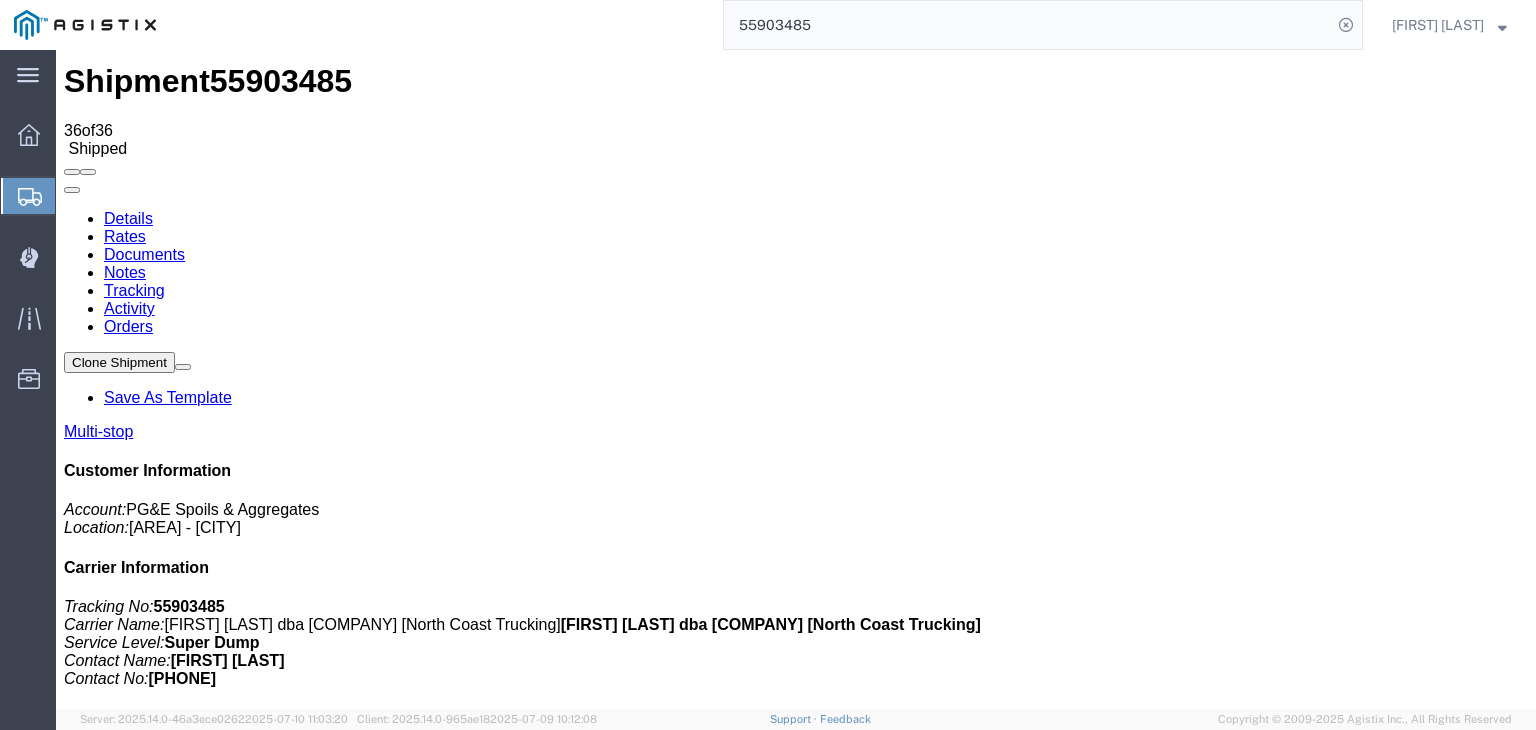 click on "Add New Tracking" at bounding box center [229, 1187] 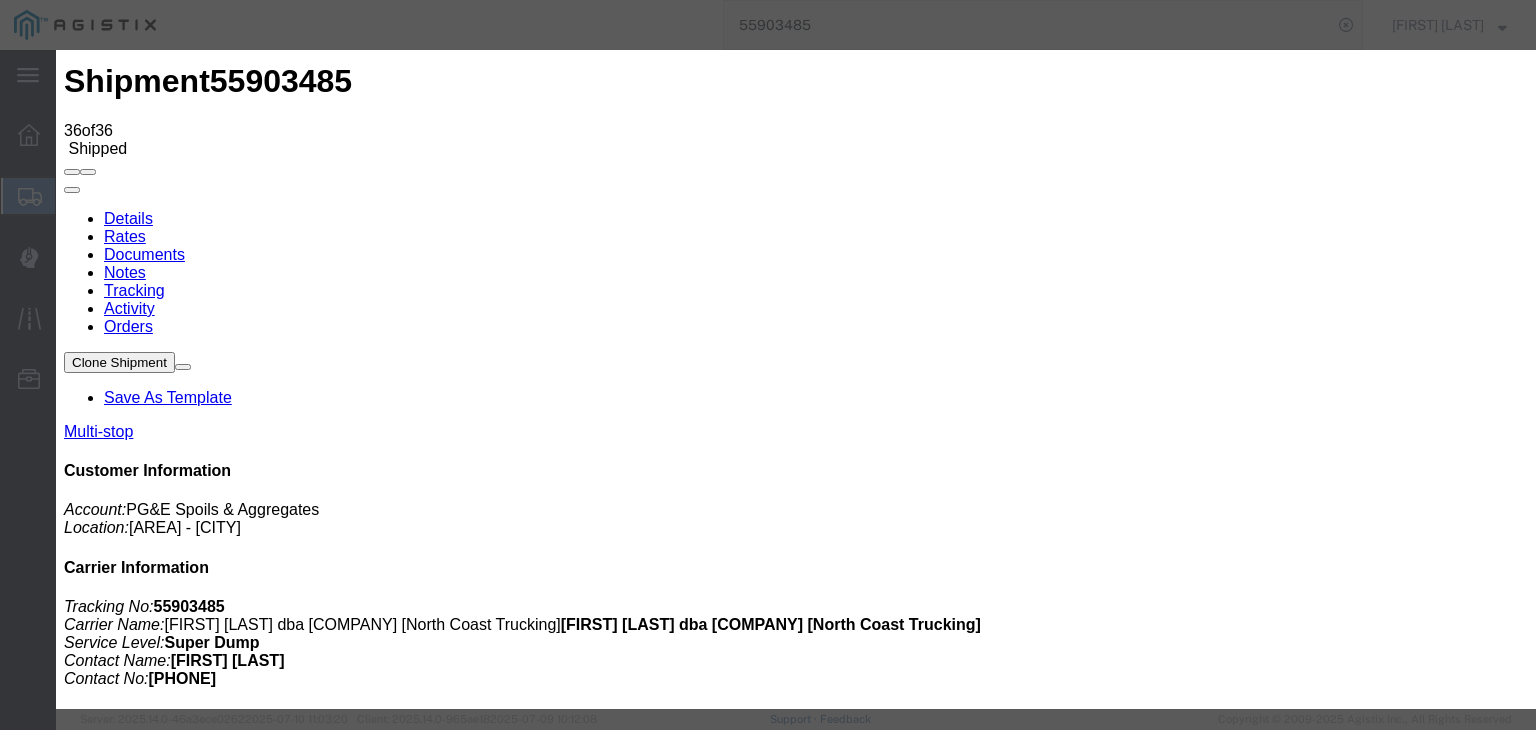 type on "07/14/2025" 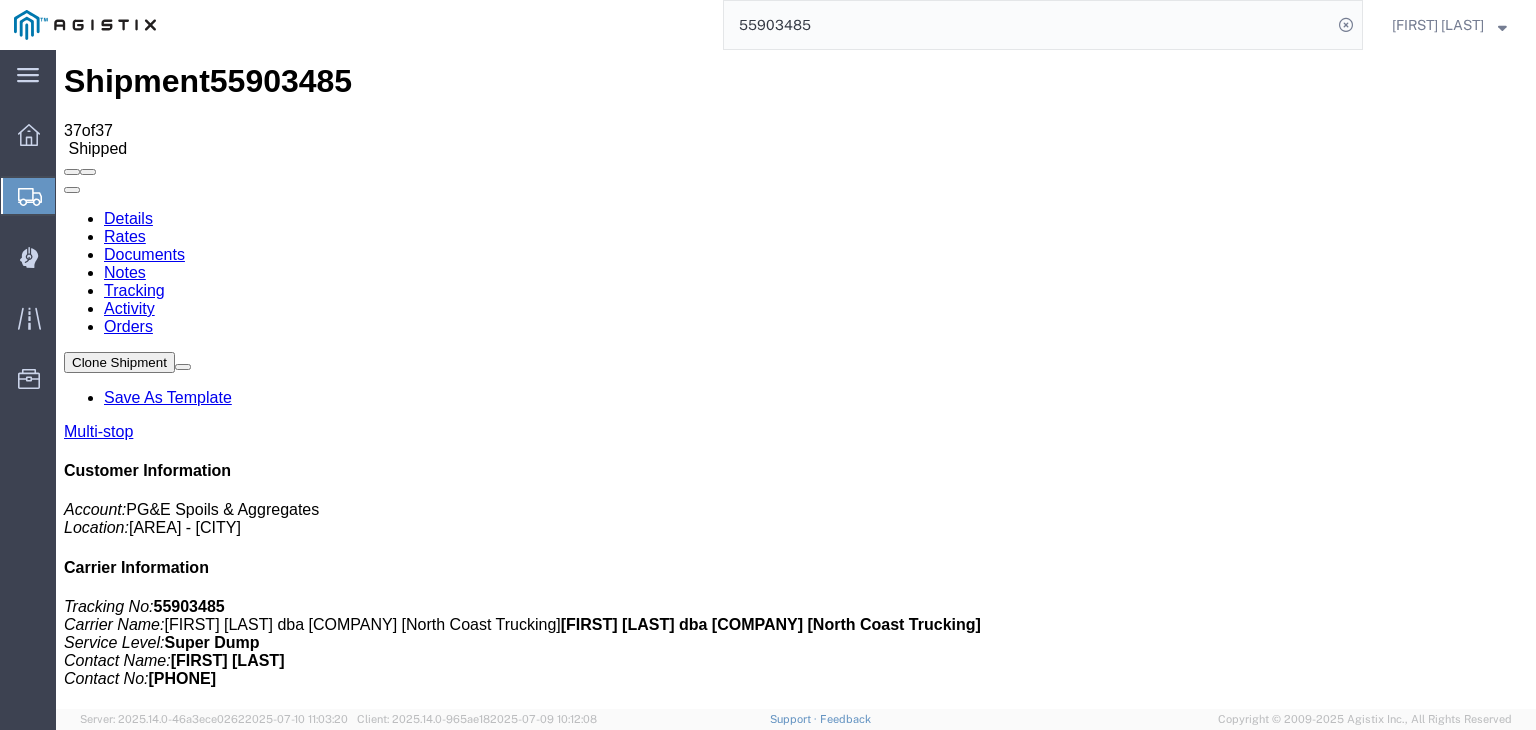 click on "Add New Tracking" at bounding box center [229, 1187] 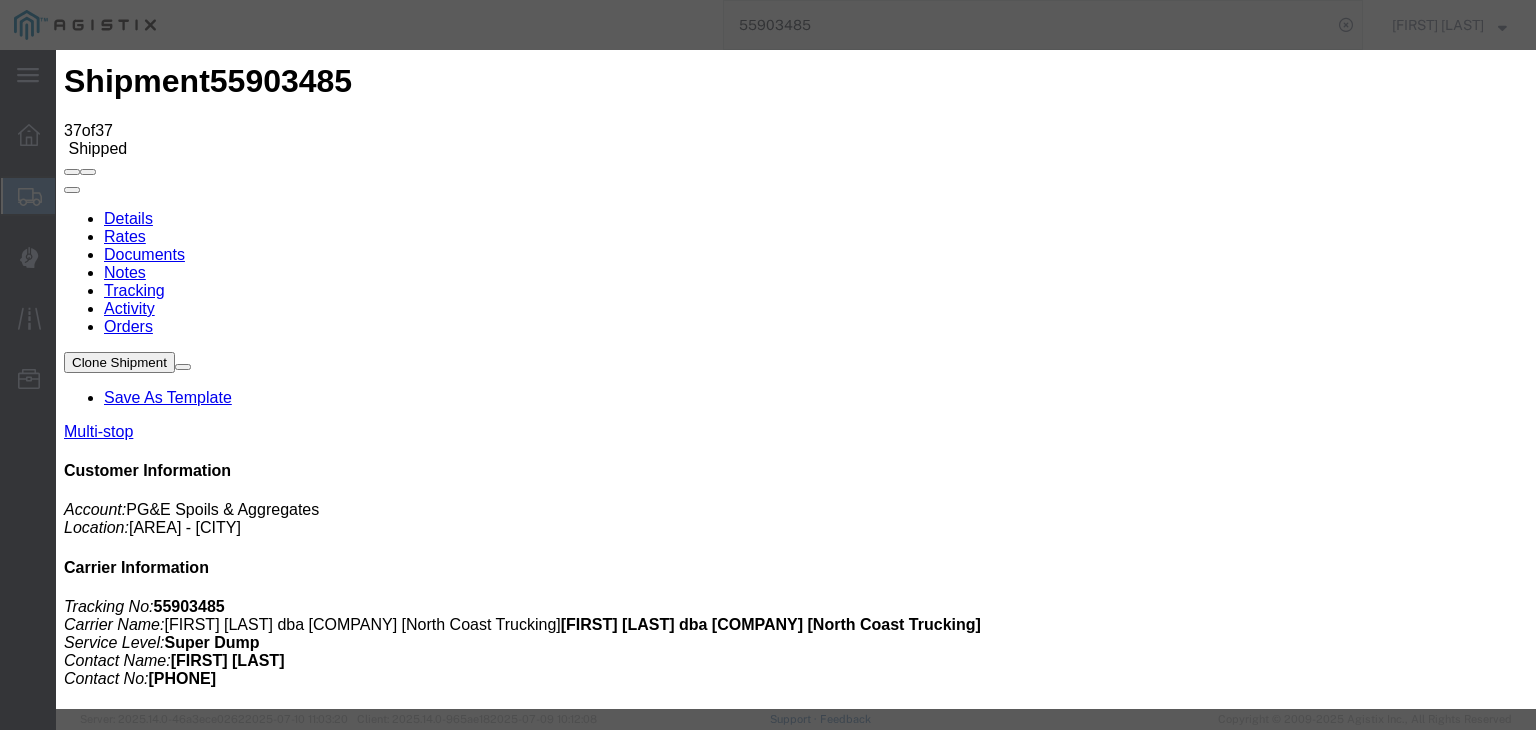 type on "07/14/2025" 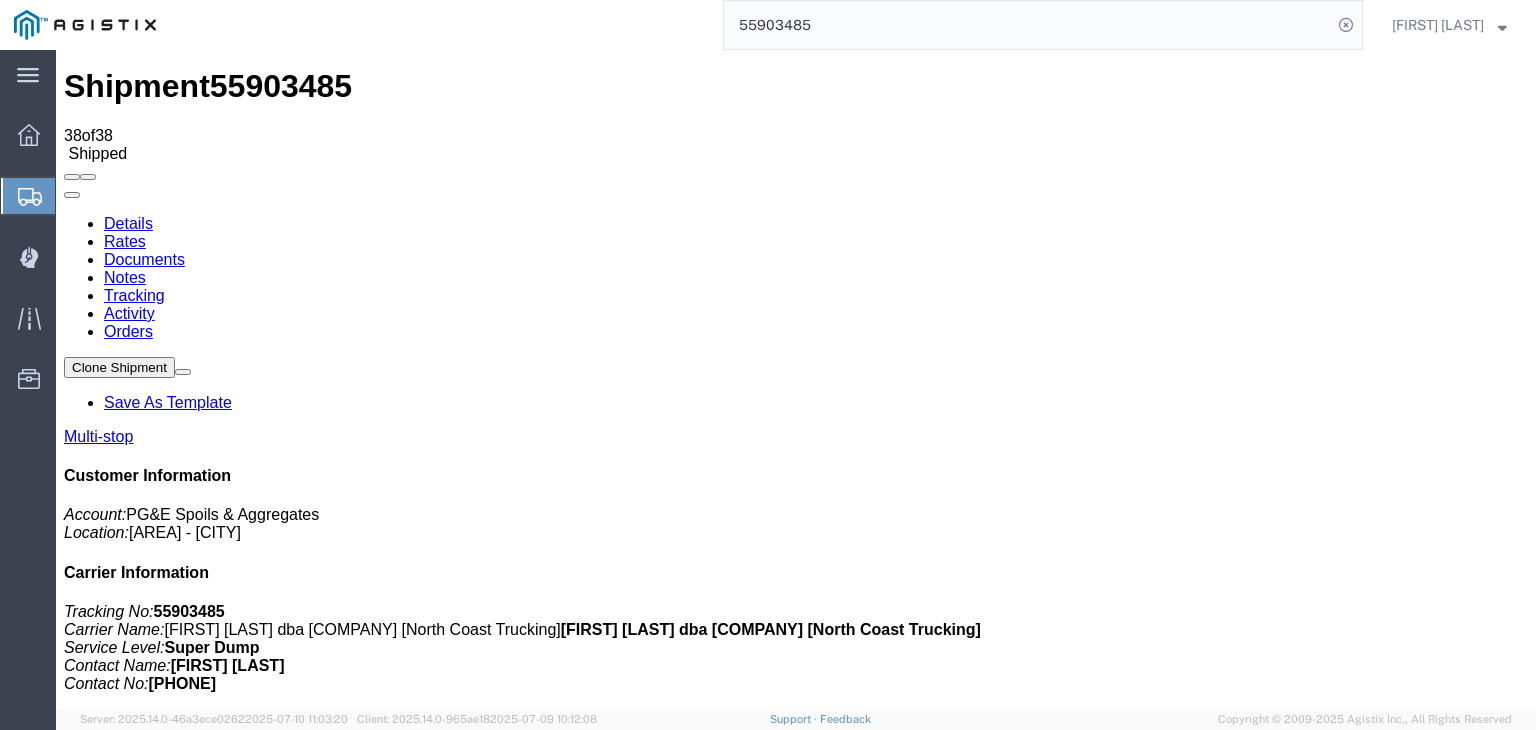 scroll, scrollTop: 0, scrollLeft: 0, axis: both 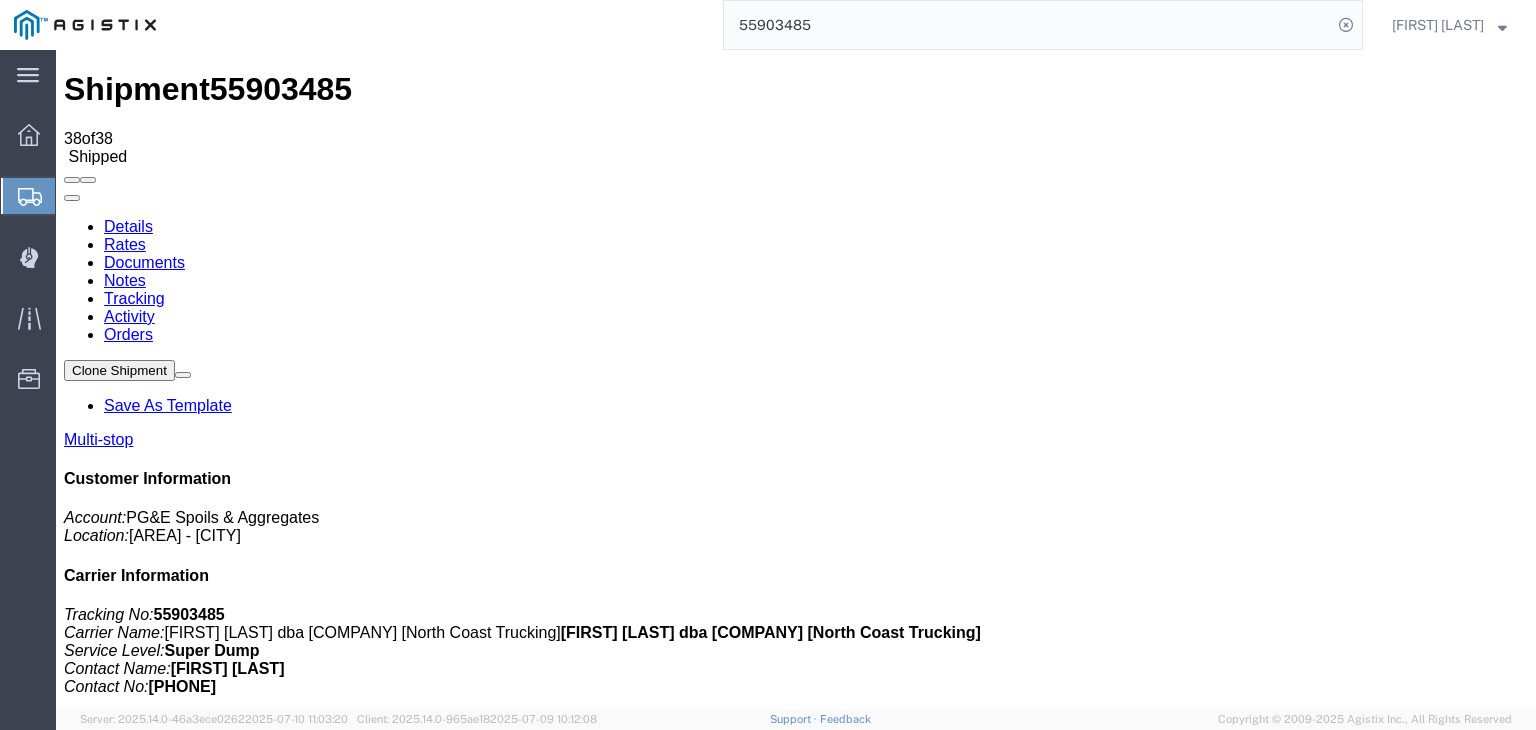 click on "Documents" at bounding box center [144, 262] 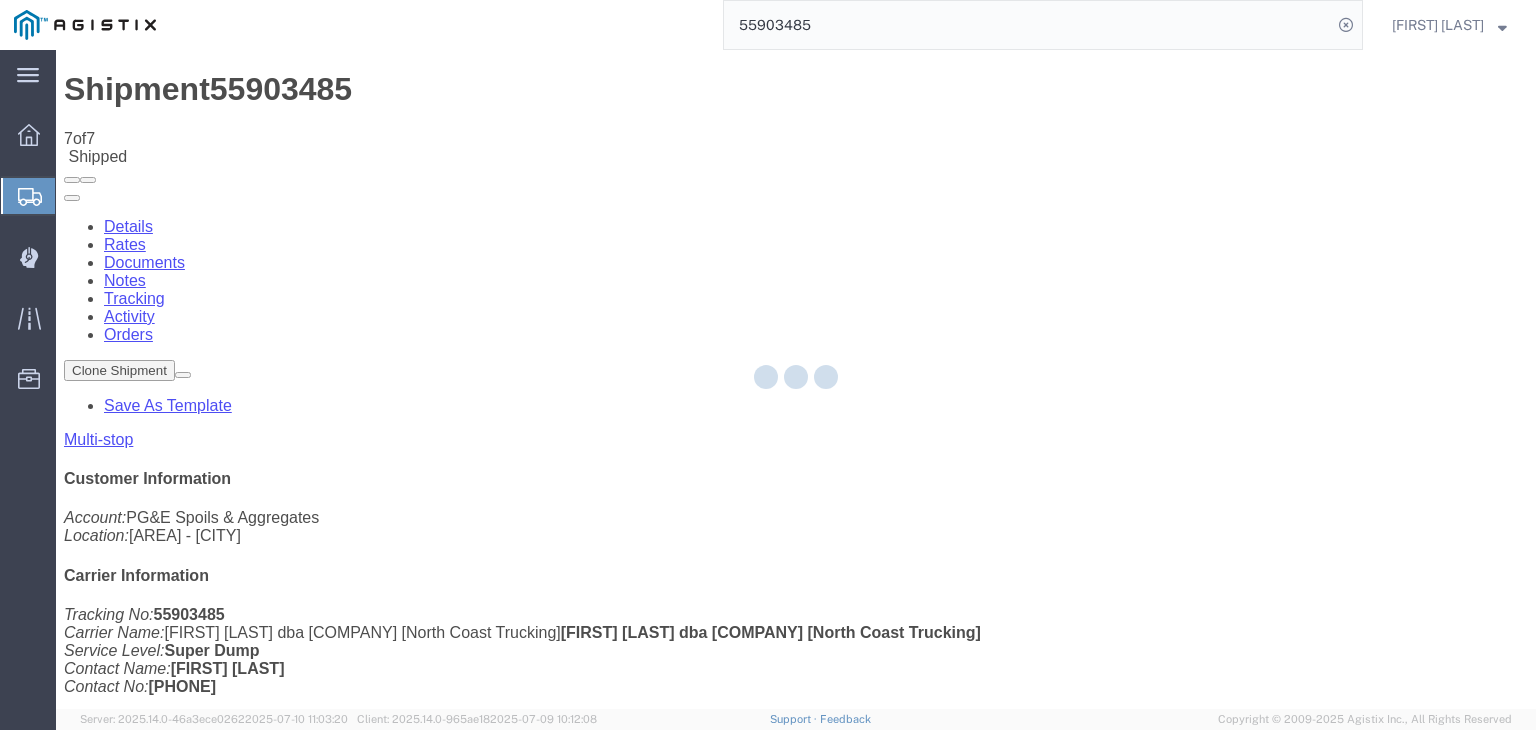 click 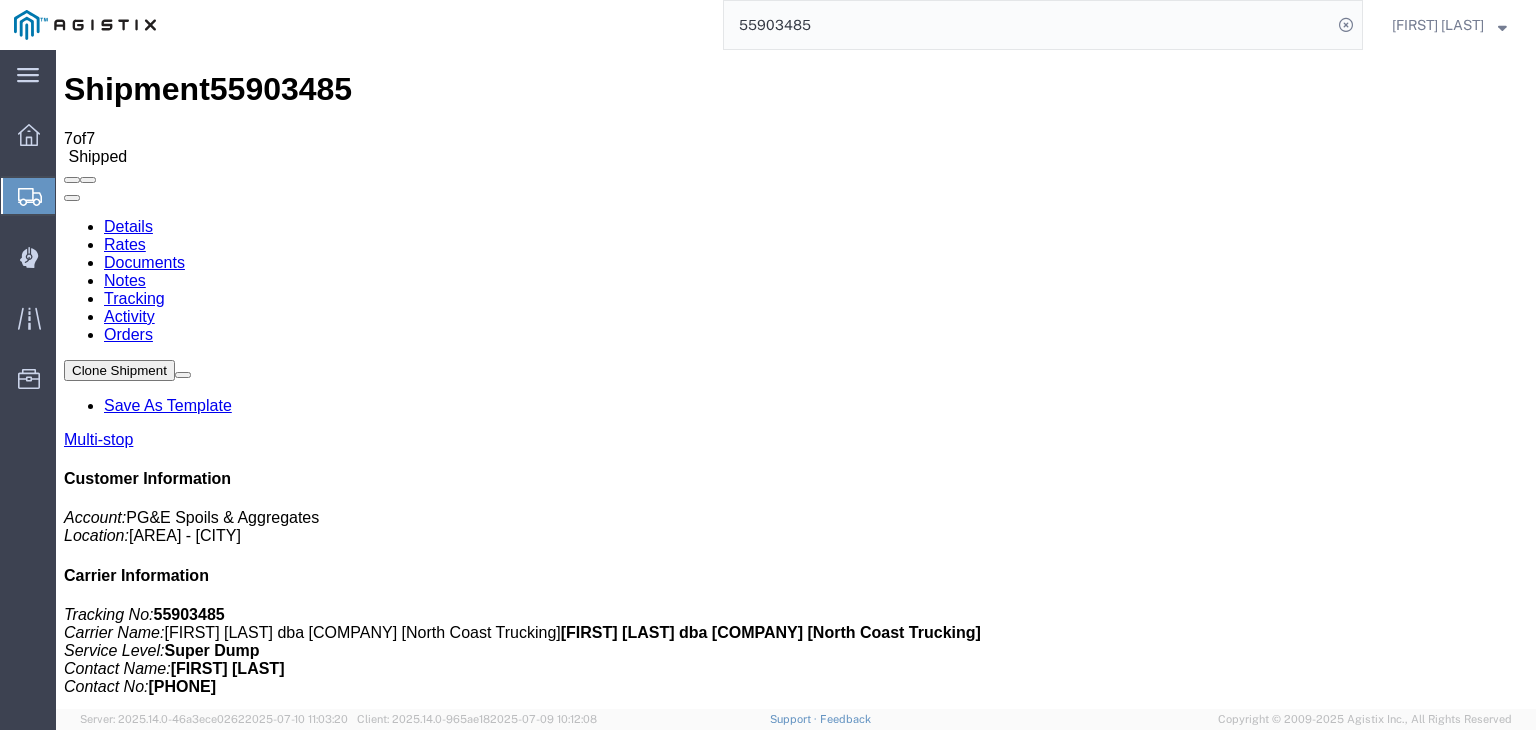 click on "Print Documents" at bounding box center [163, 1210] 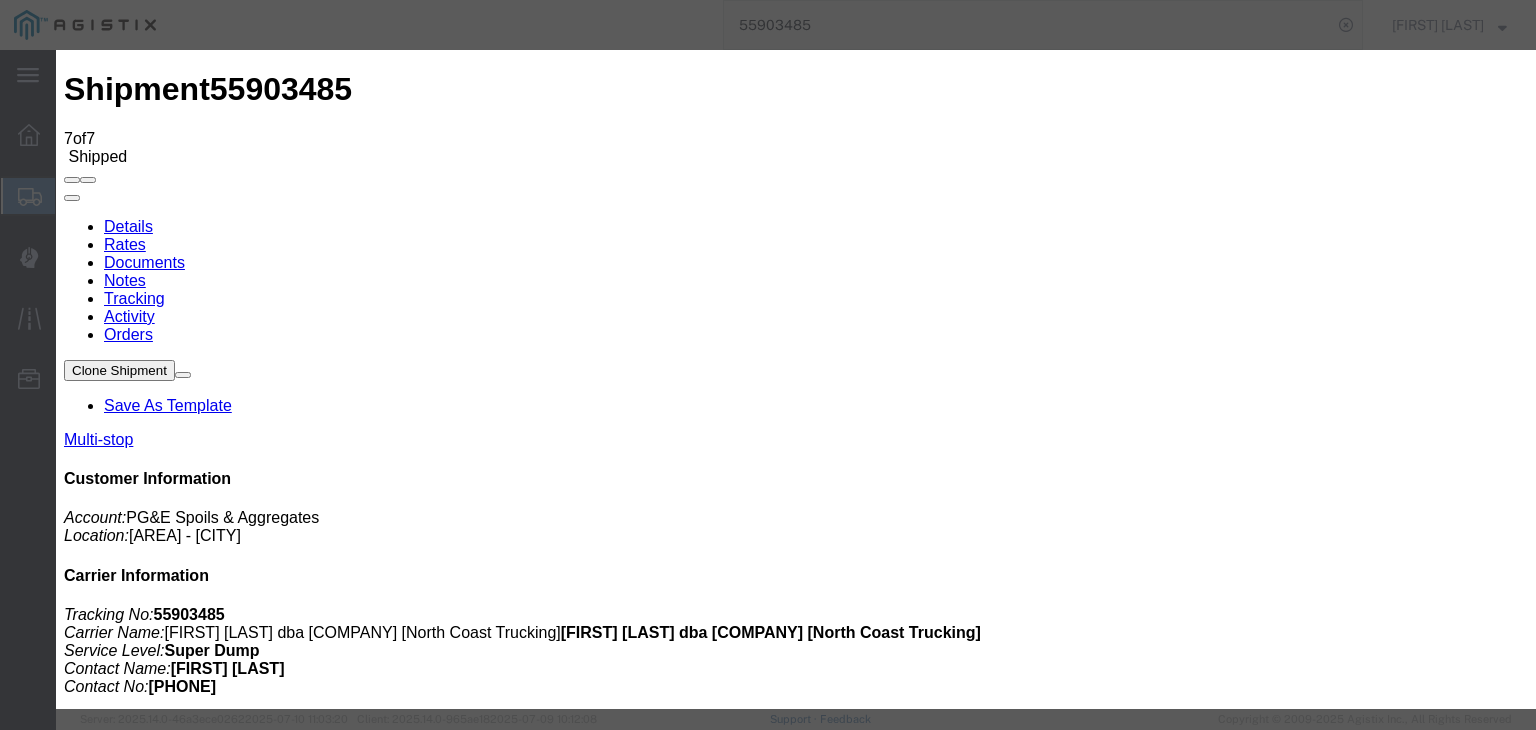 click on "No file chosen" at bounding box center [796, 2047] 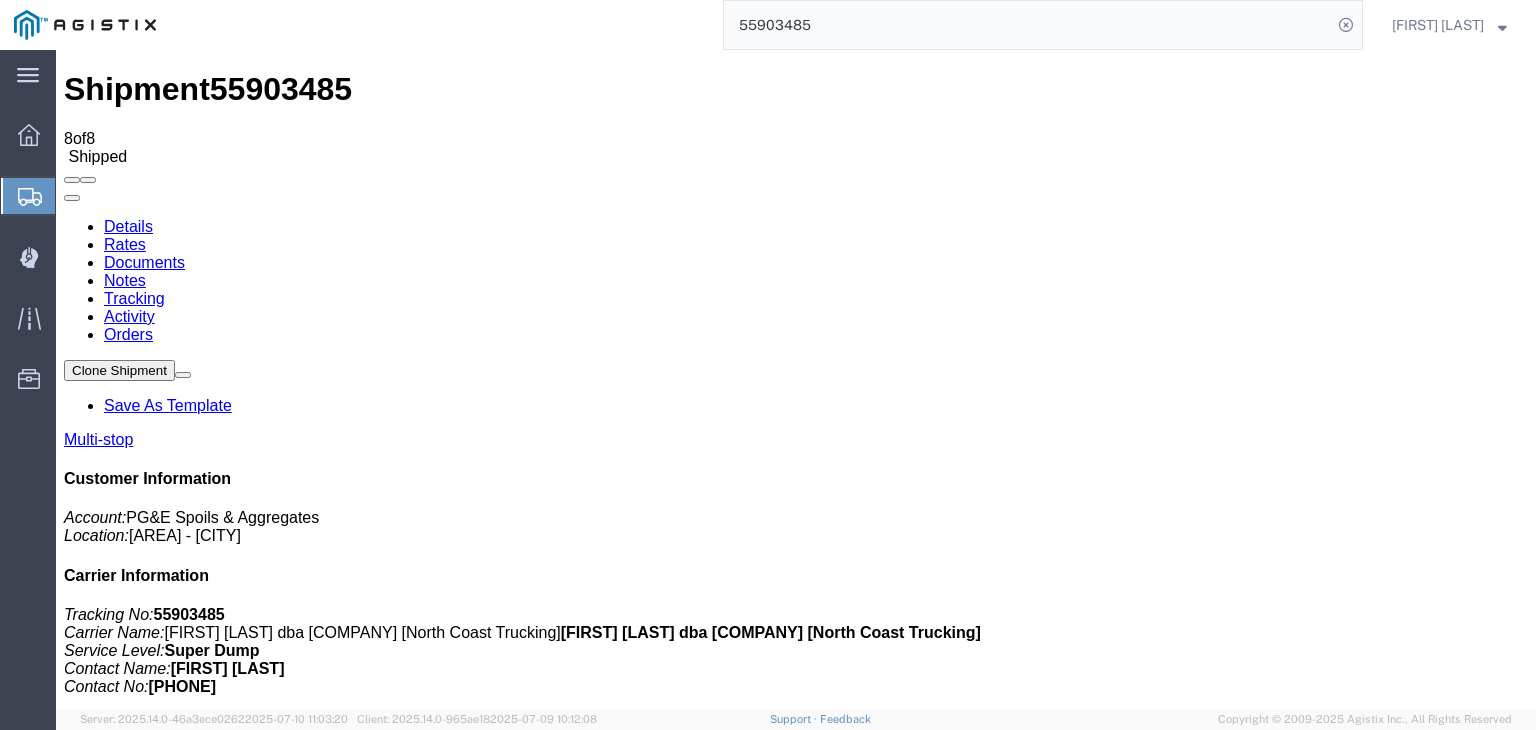click on "Tracking" at bounding box center (134, 298) 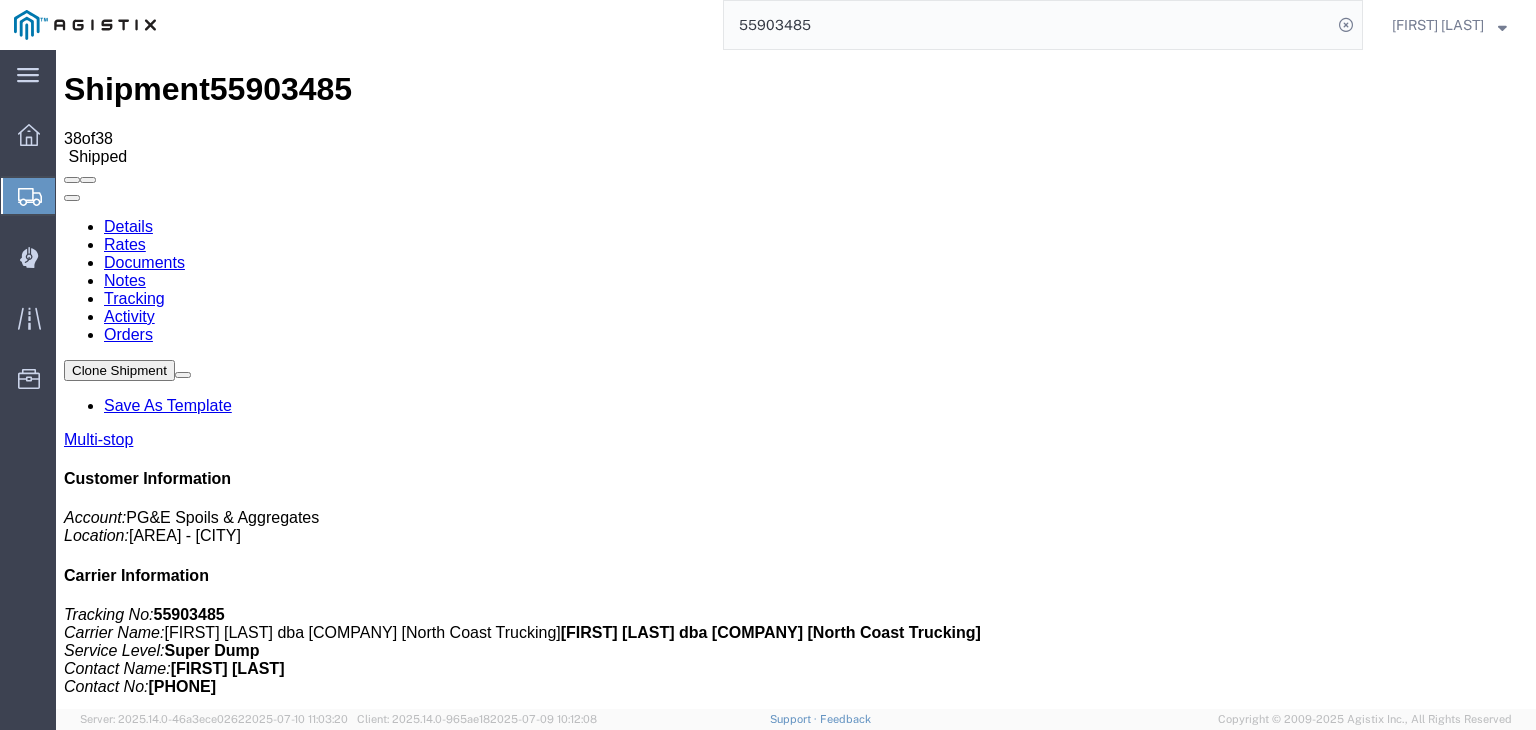 click on "Add New Tracking" at bounding box center [229, 1195] 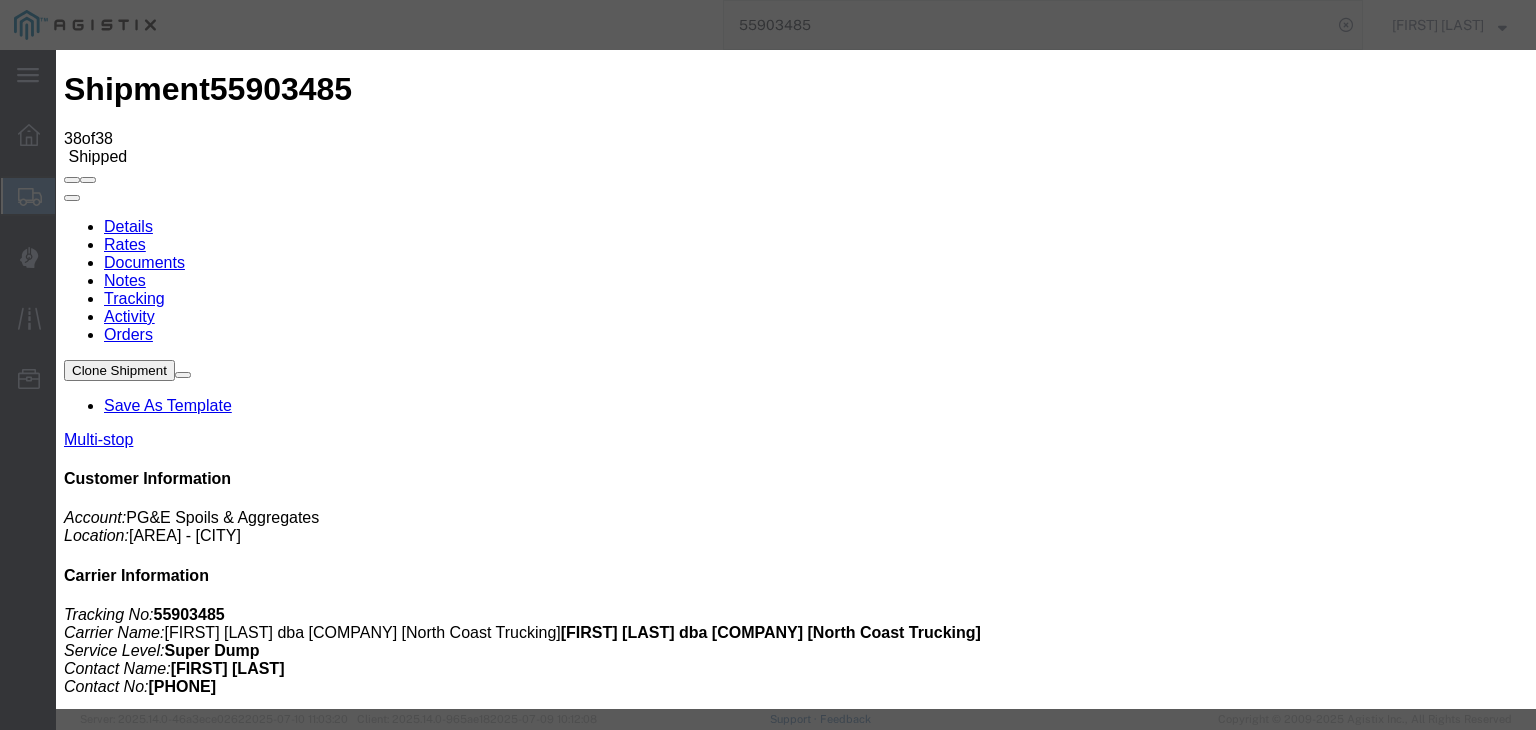 type on "07/14/2025" 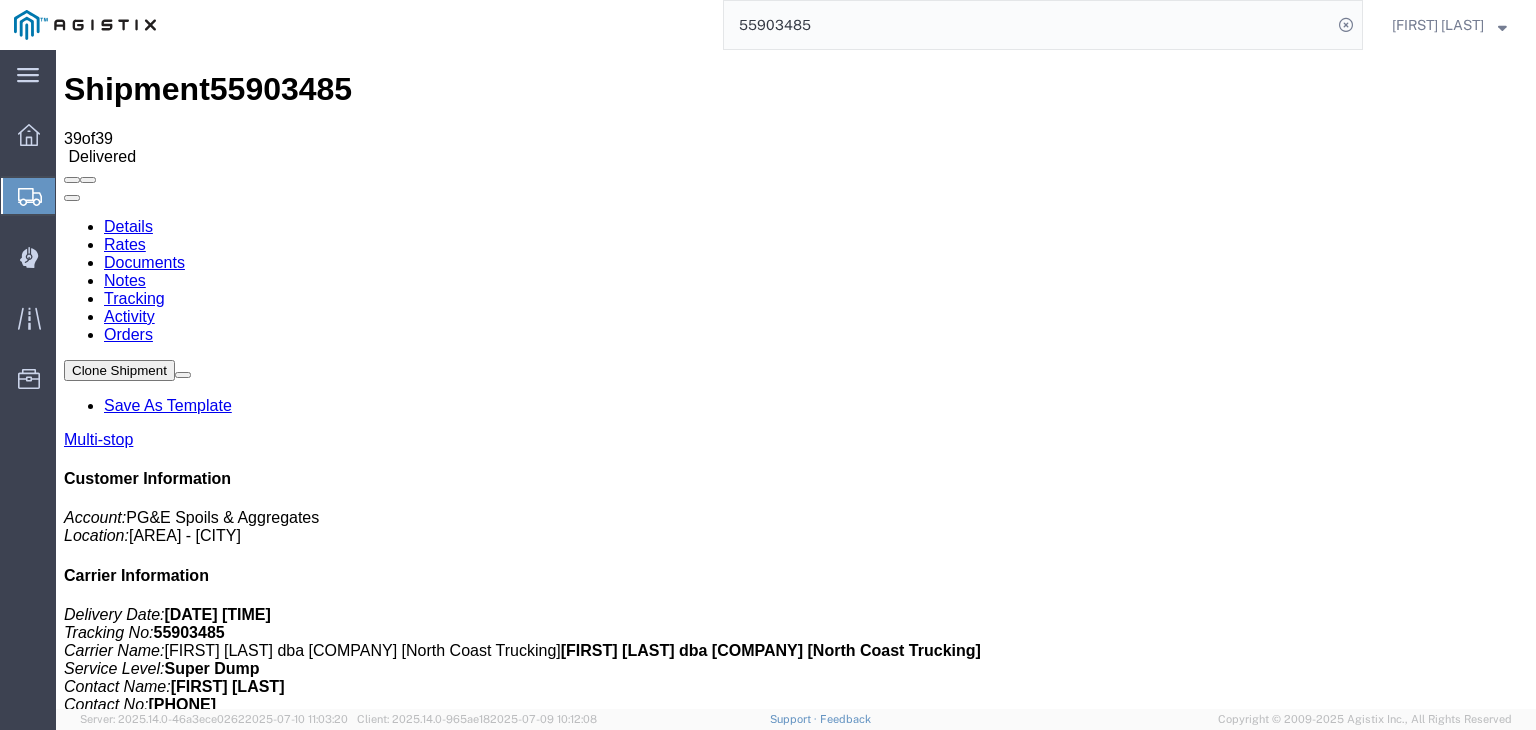 click on "Notes" at bounding box center (125, 280) 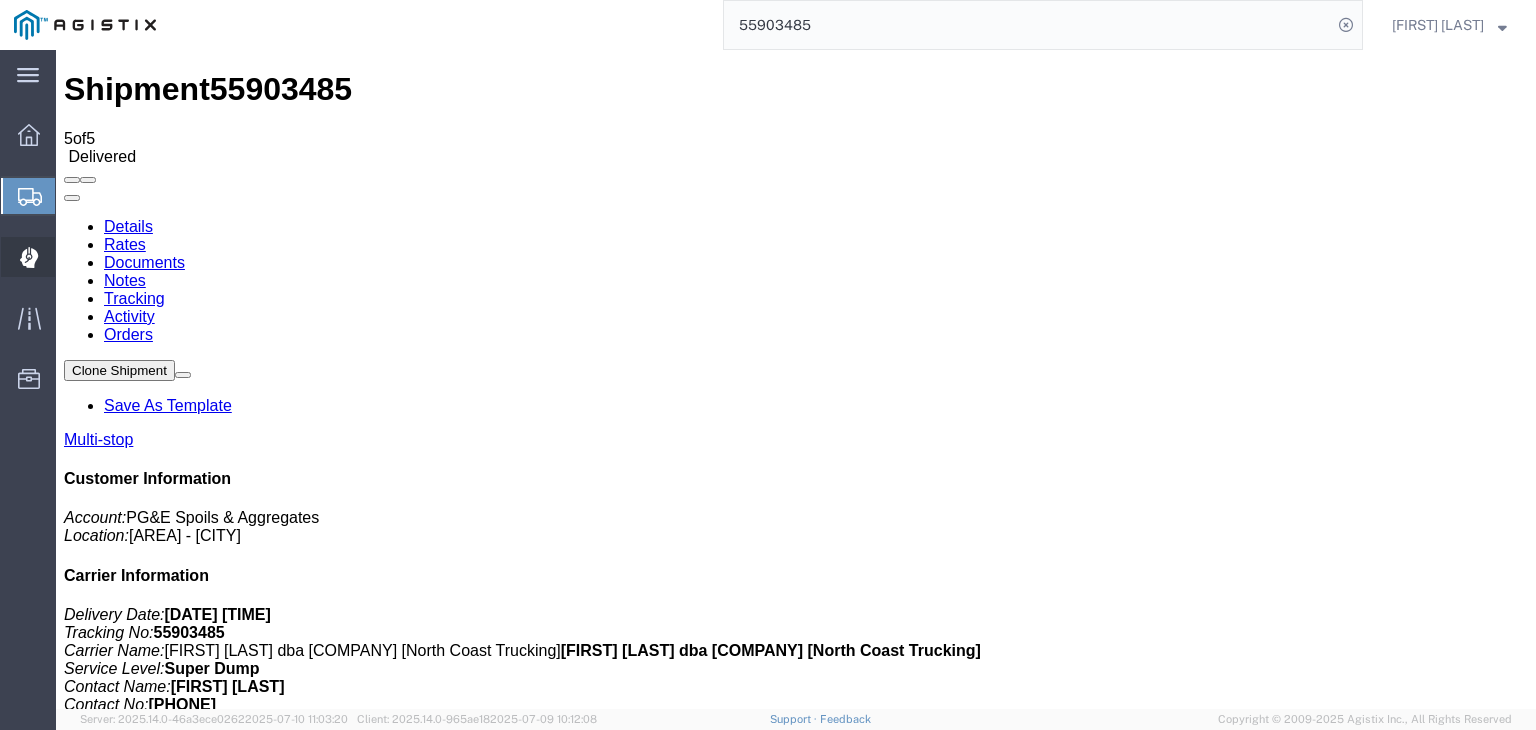 click 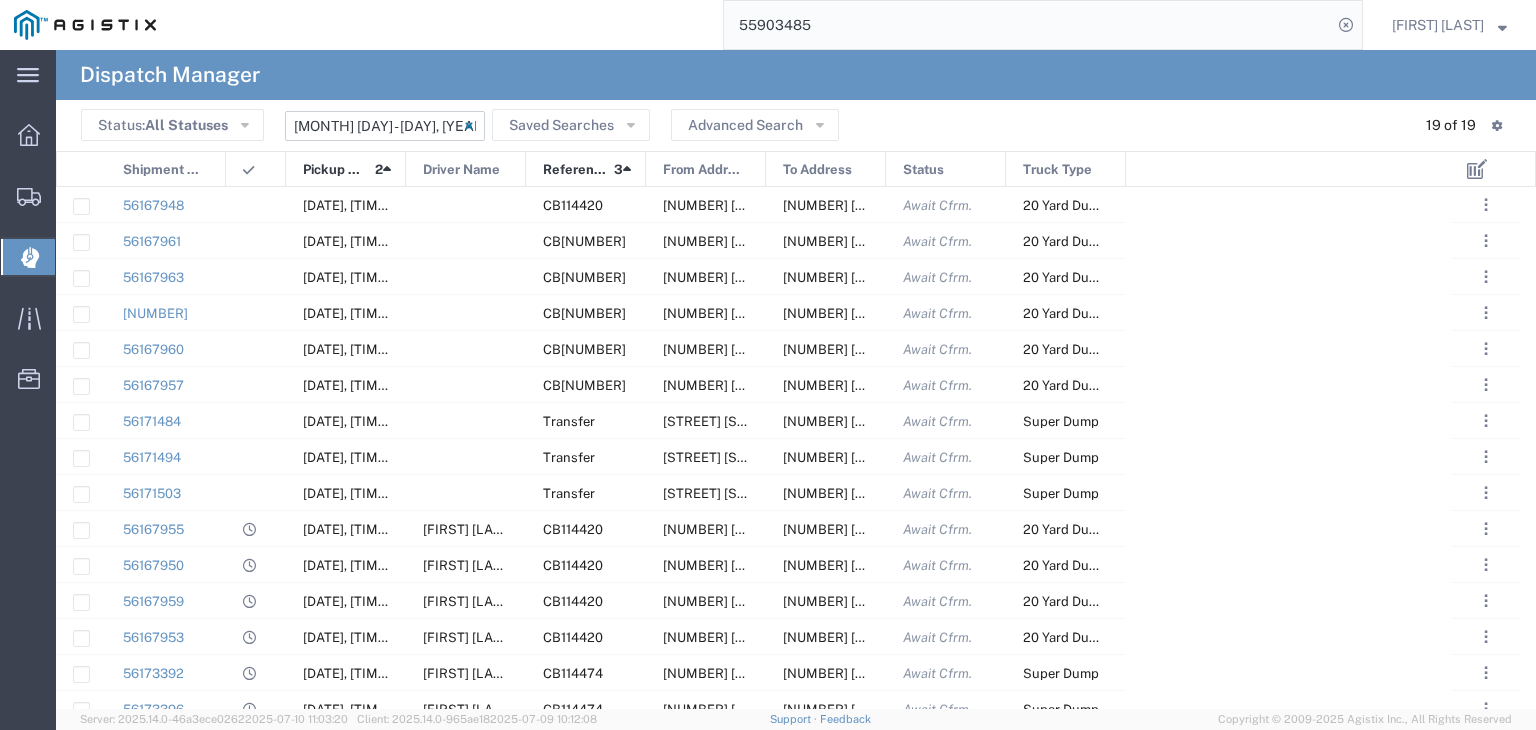 click on "[DATE] - [DATE]" 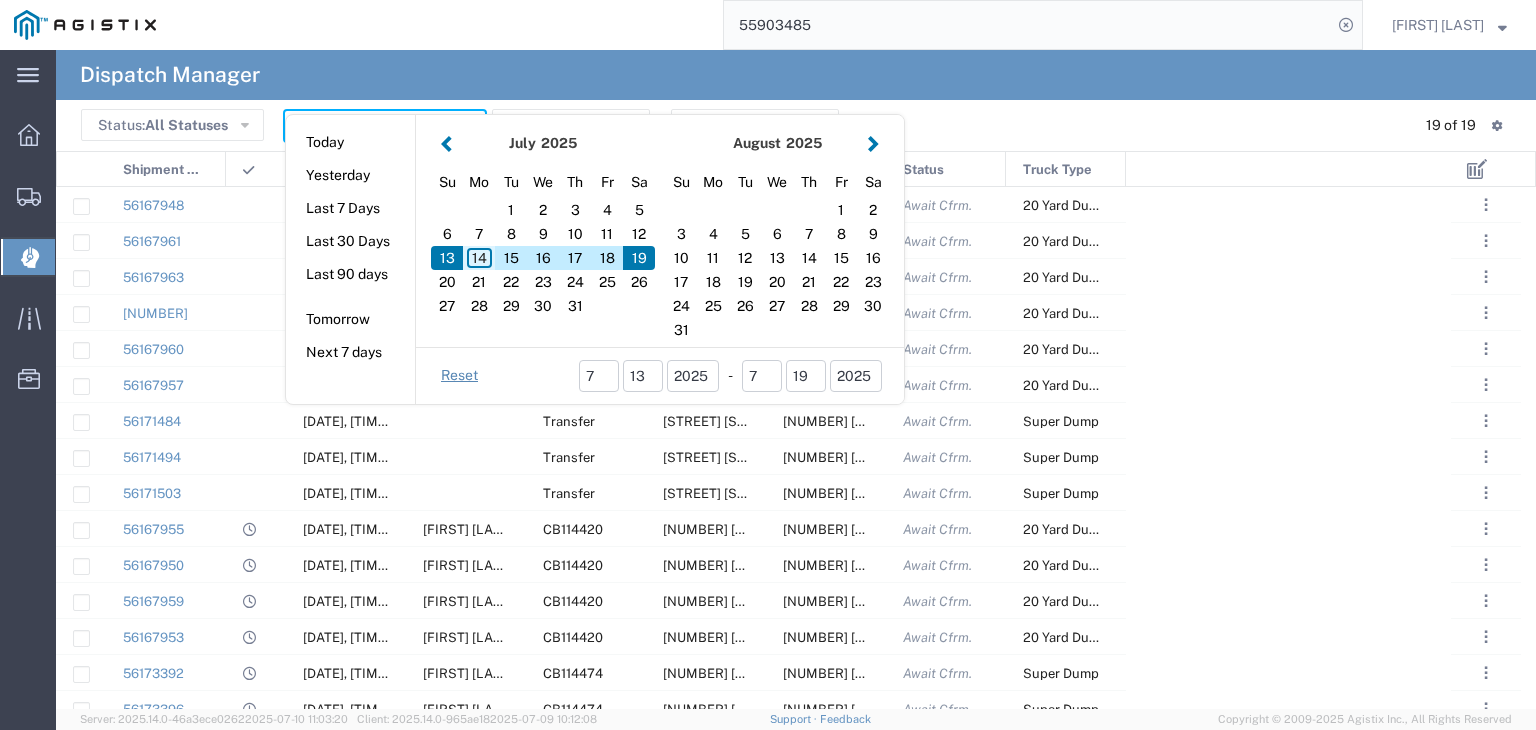 click on "14" 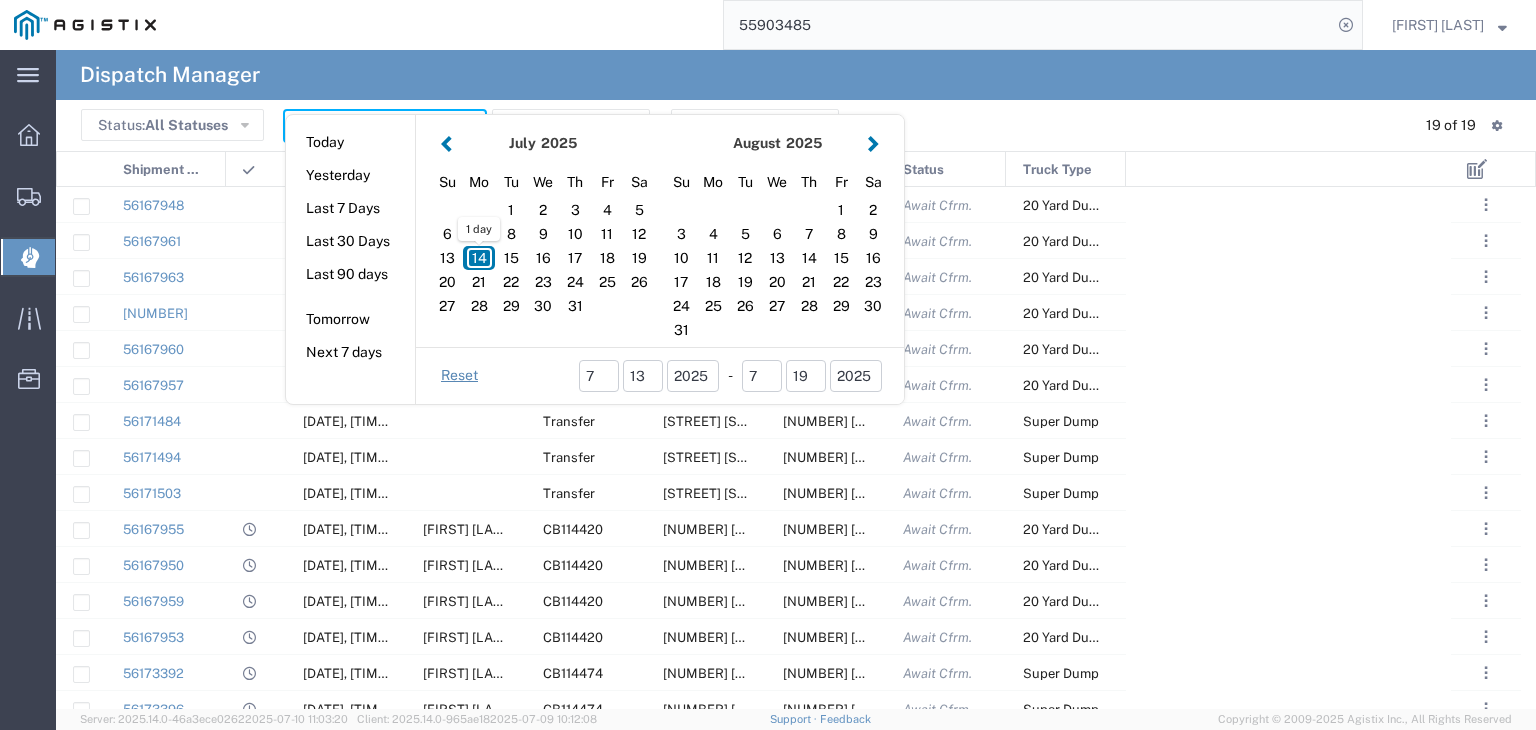 click on "14" 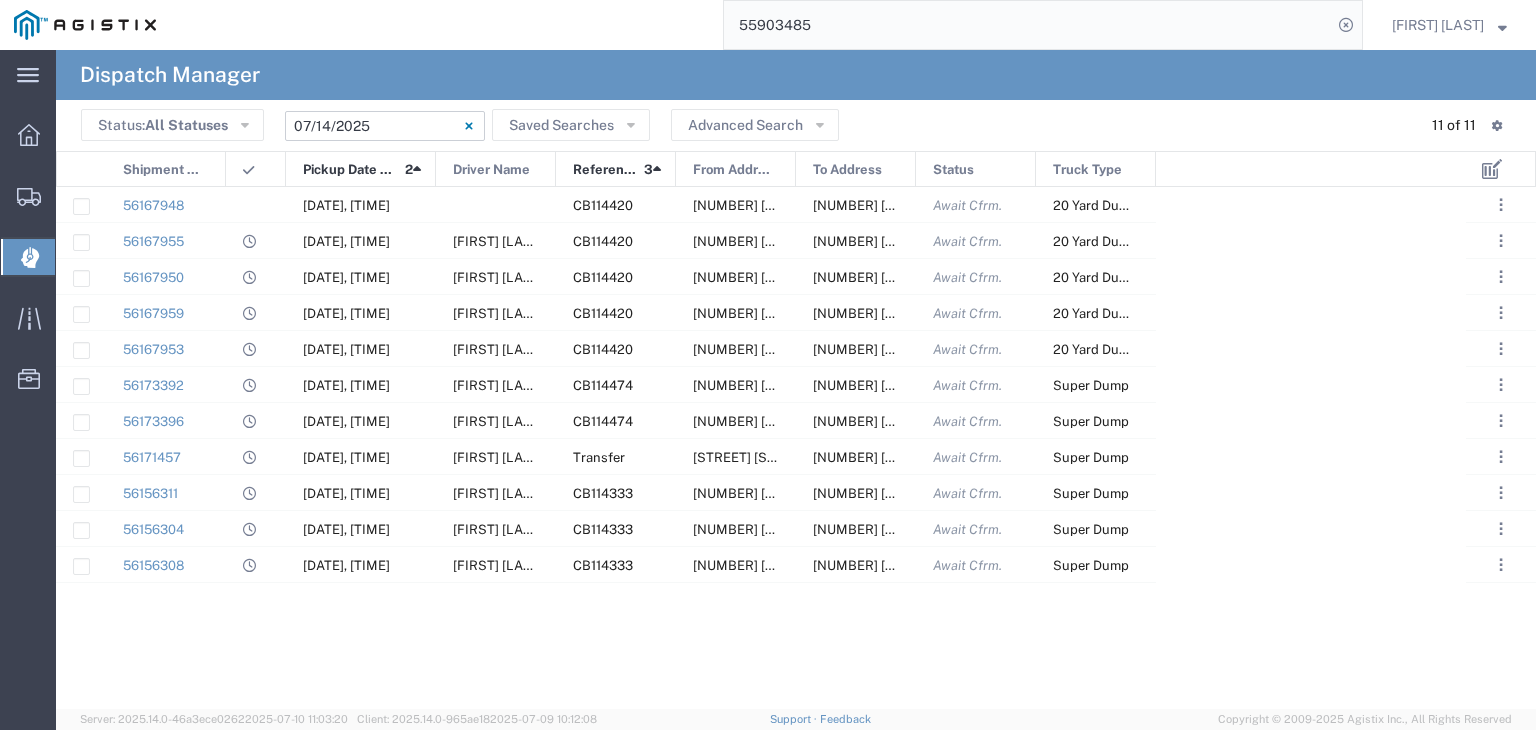 drag, startPoint x: 404, startPoint y: 164, endPoint x: 434, endPoint y: 165, distance: 30.016663 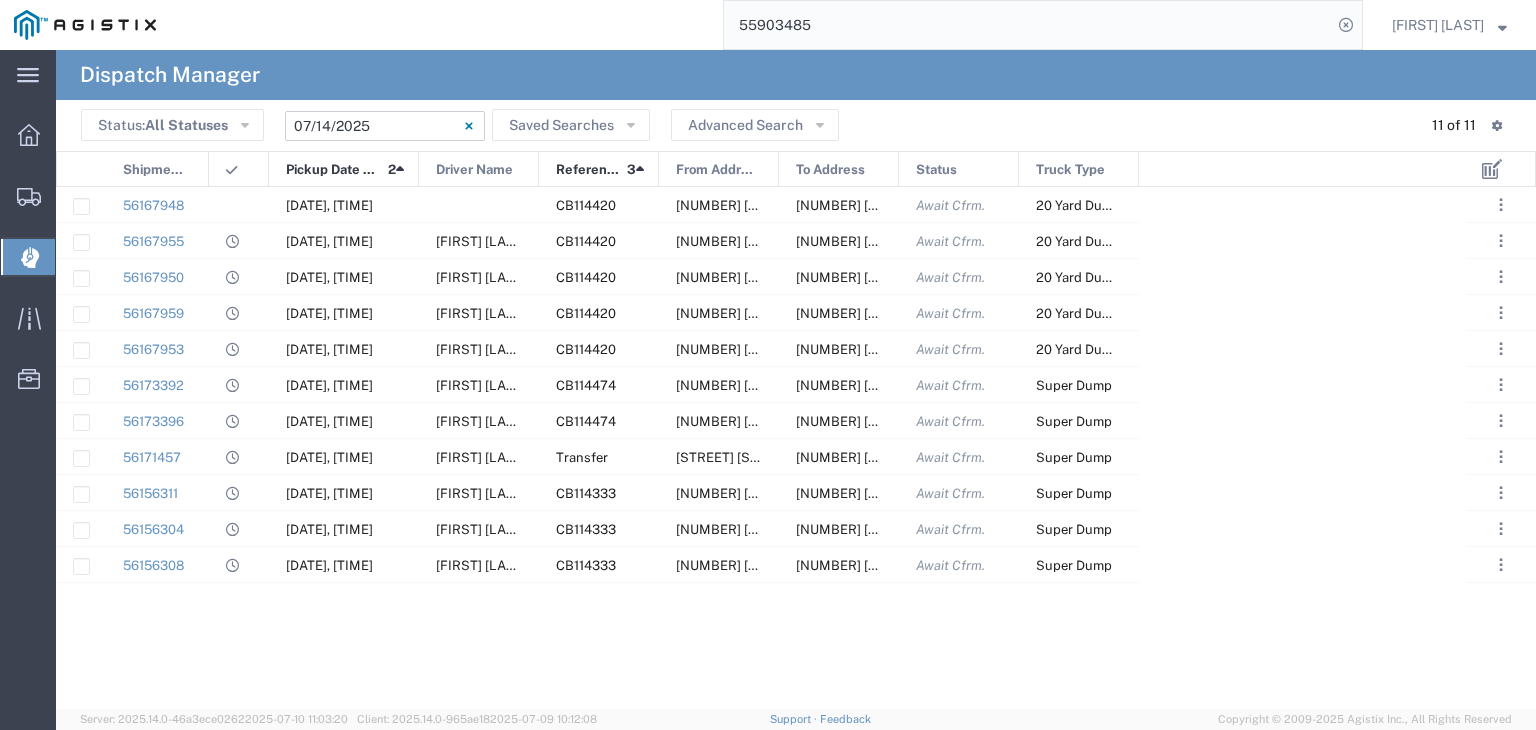 drag, startPoint x: 224, startPoint y: 164, endPoint x: 207, endPoint y: 172, distance: 18.788294 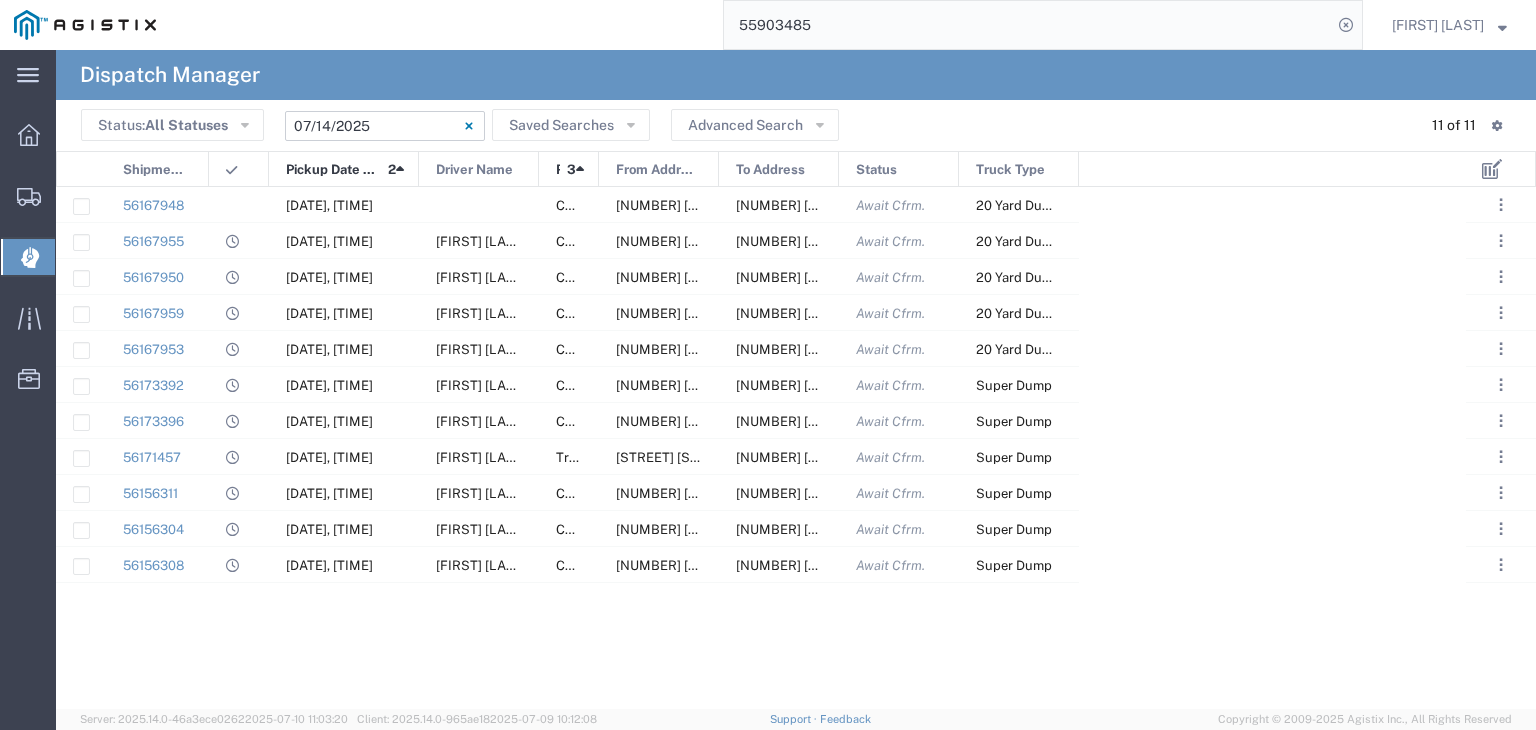drag, startPoint x: 657, startPoint y: 166, endPoint x: 596, endPoint y: 169, distance: 61.073727 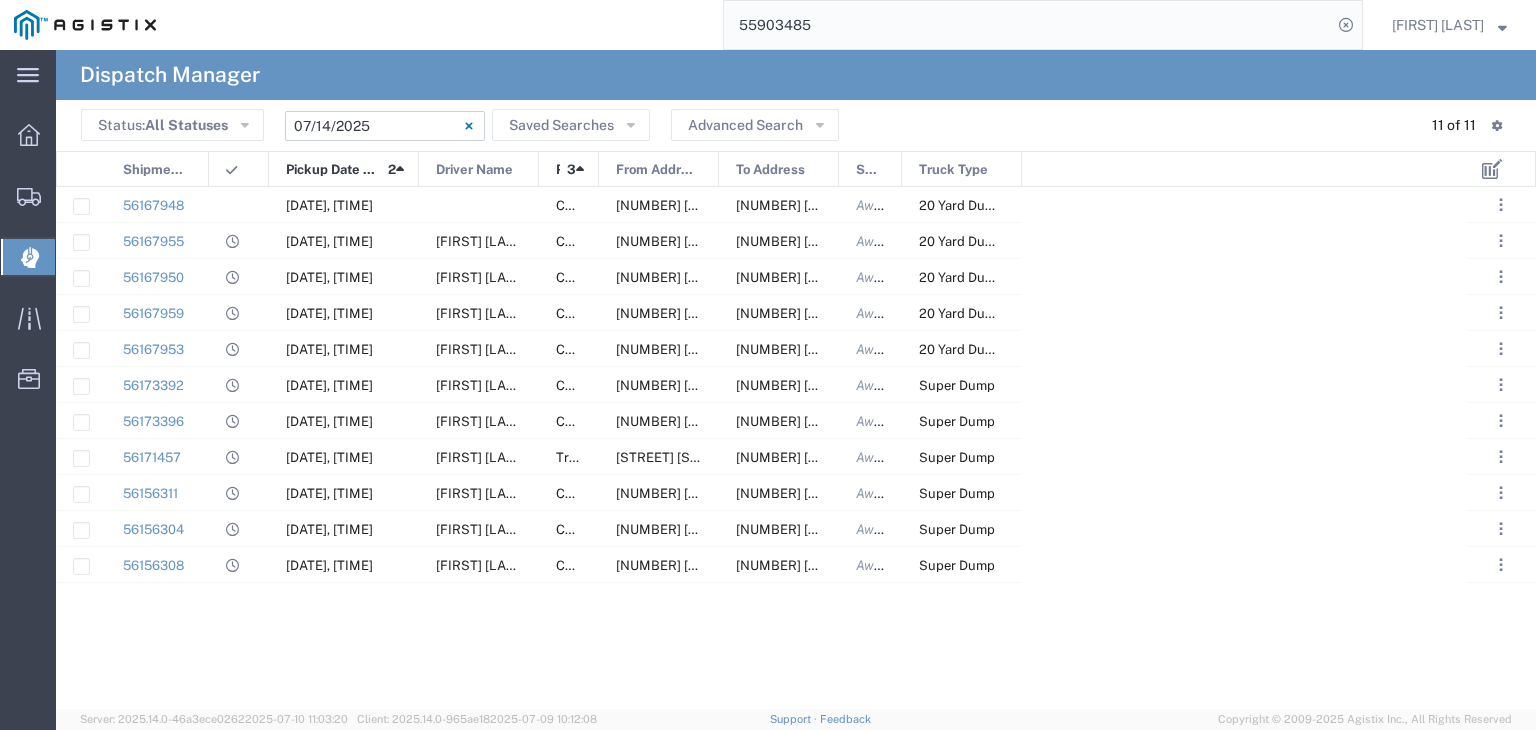drag, startPoint x: 956, startPoint y: 161, endPoint x: 865, endPoint y: 169, distance: 91.350975 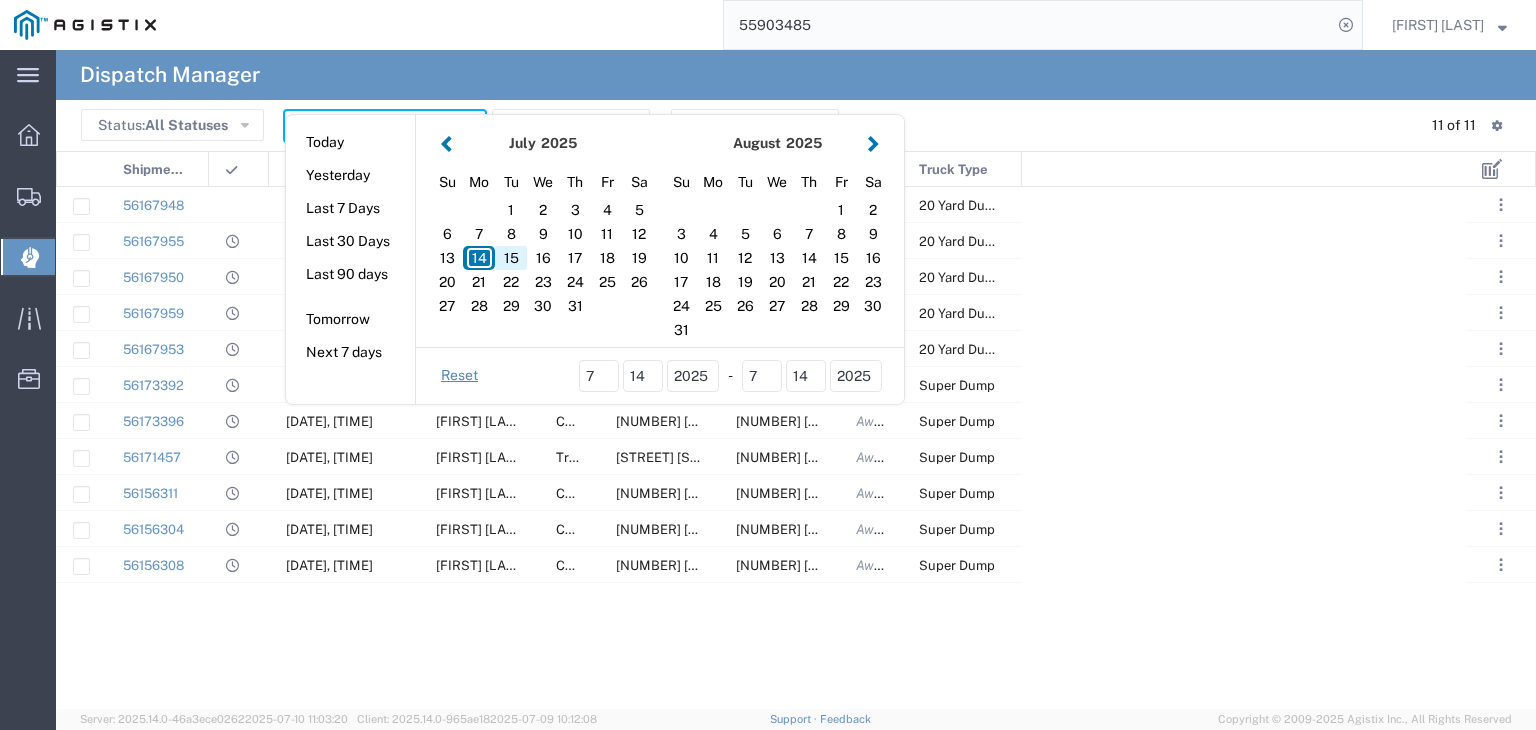 click on "15" 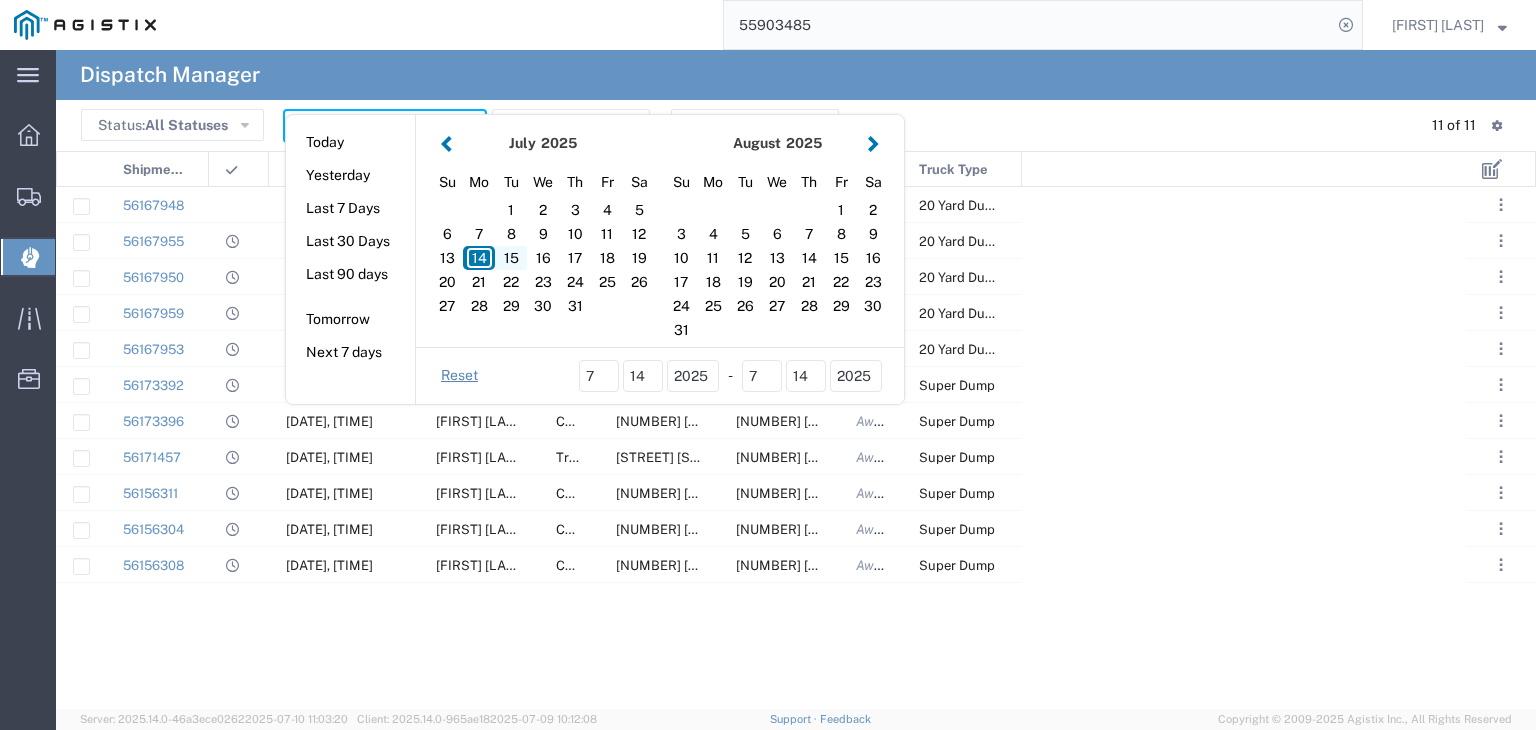 type on "07/15/2025" 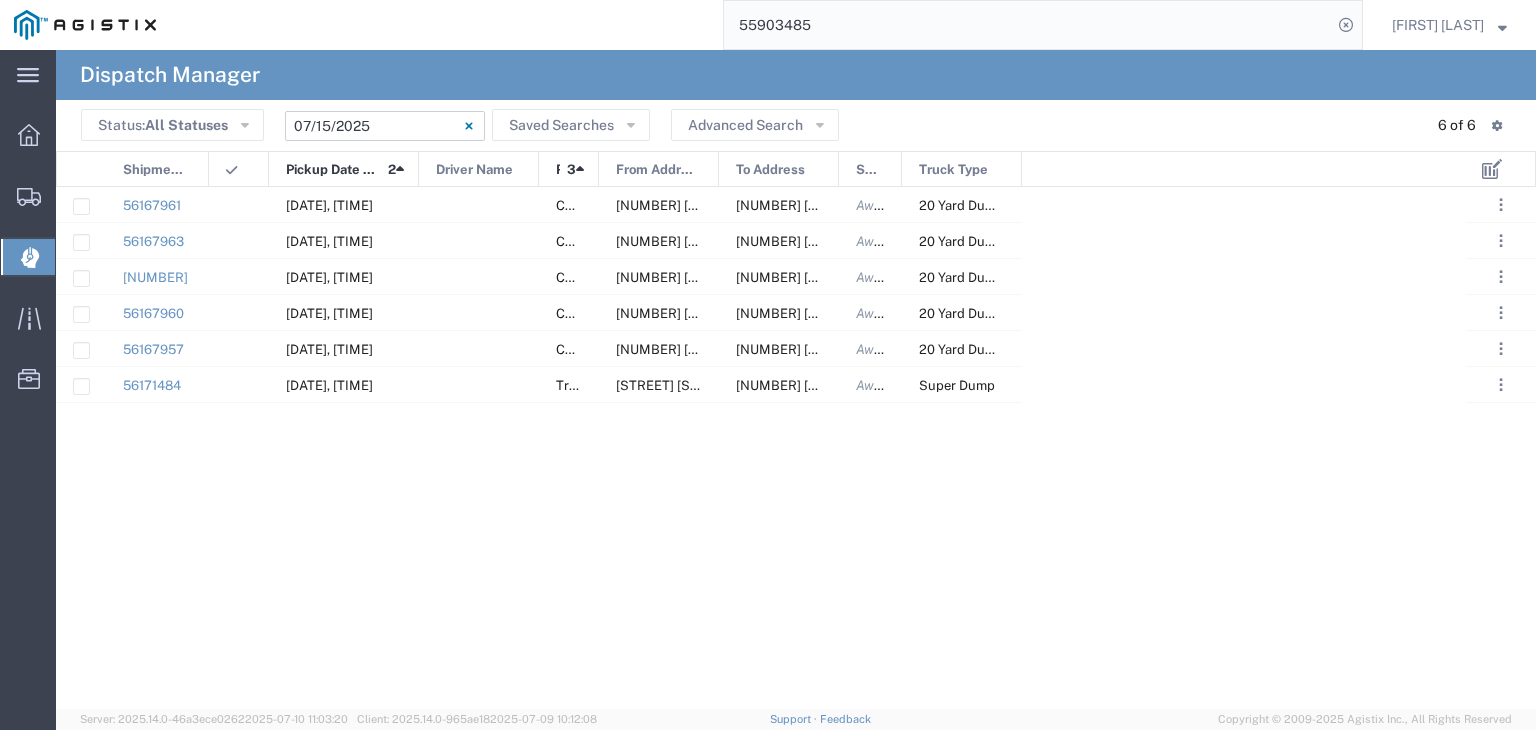 click on "[DATE] - [DATE]" 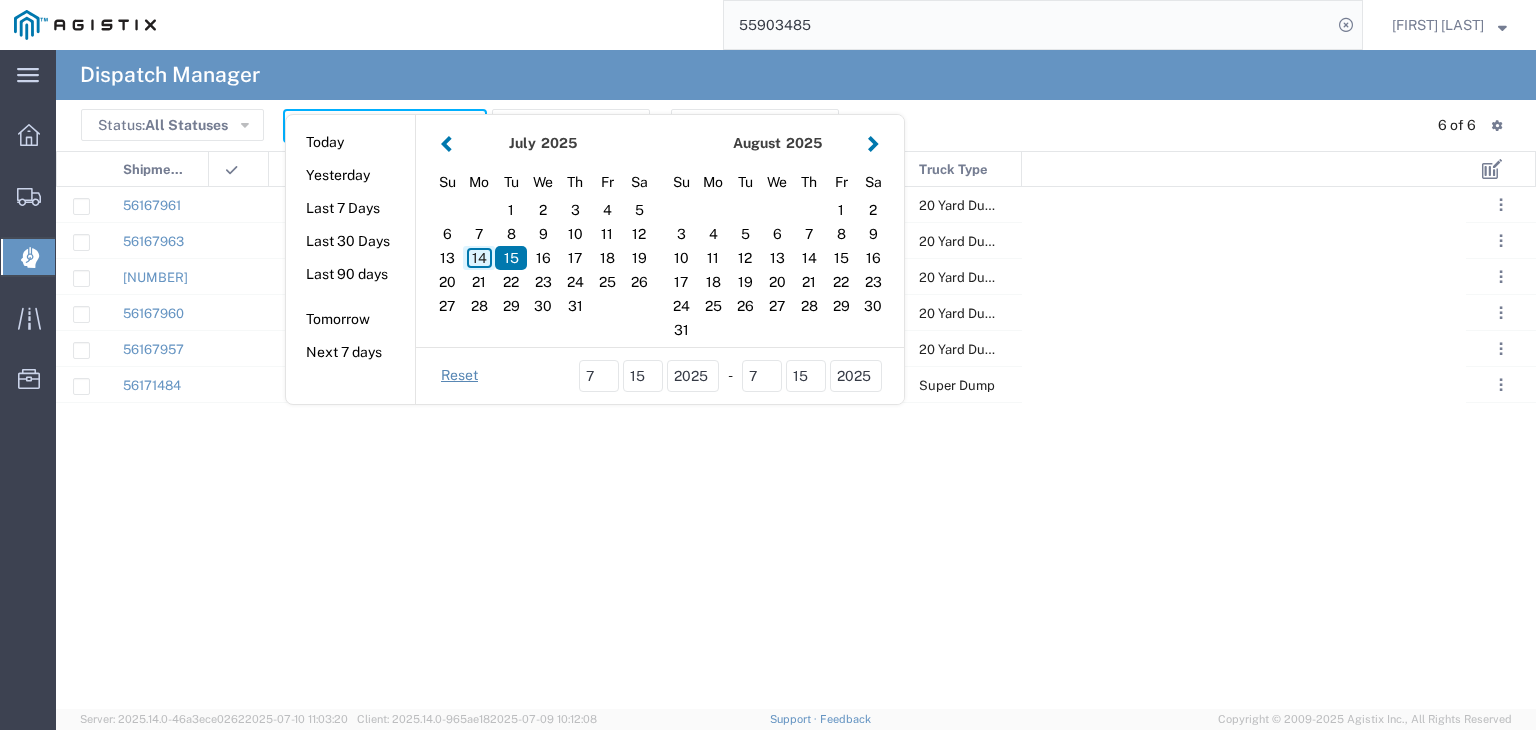 click on "14" 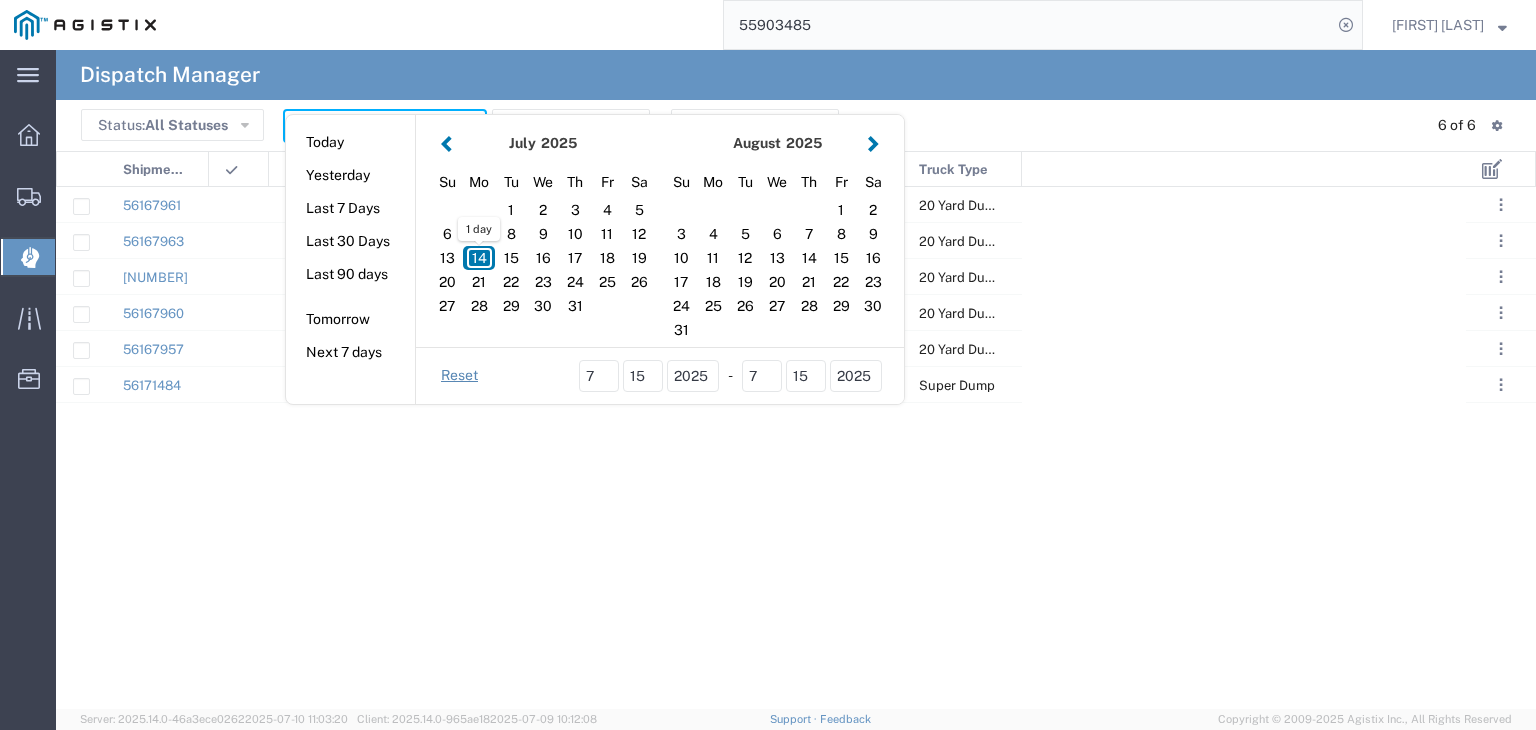 click on "14" 